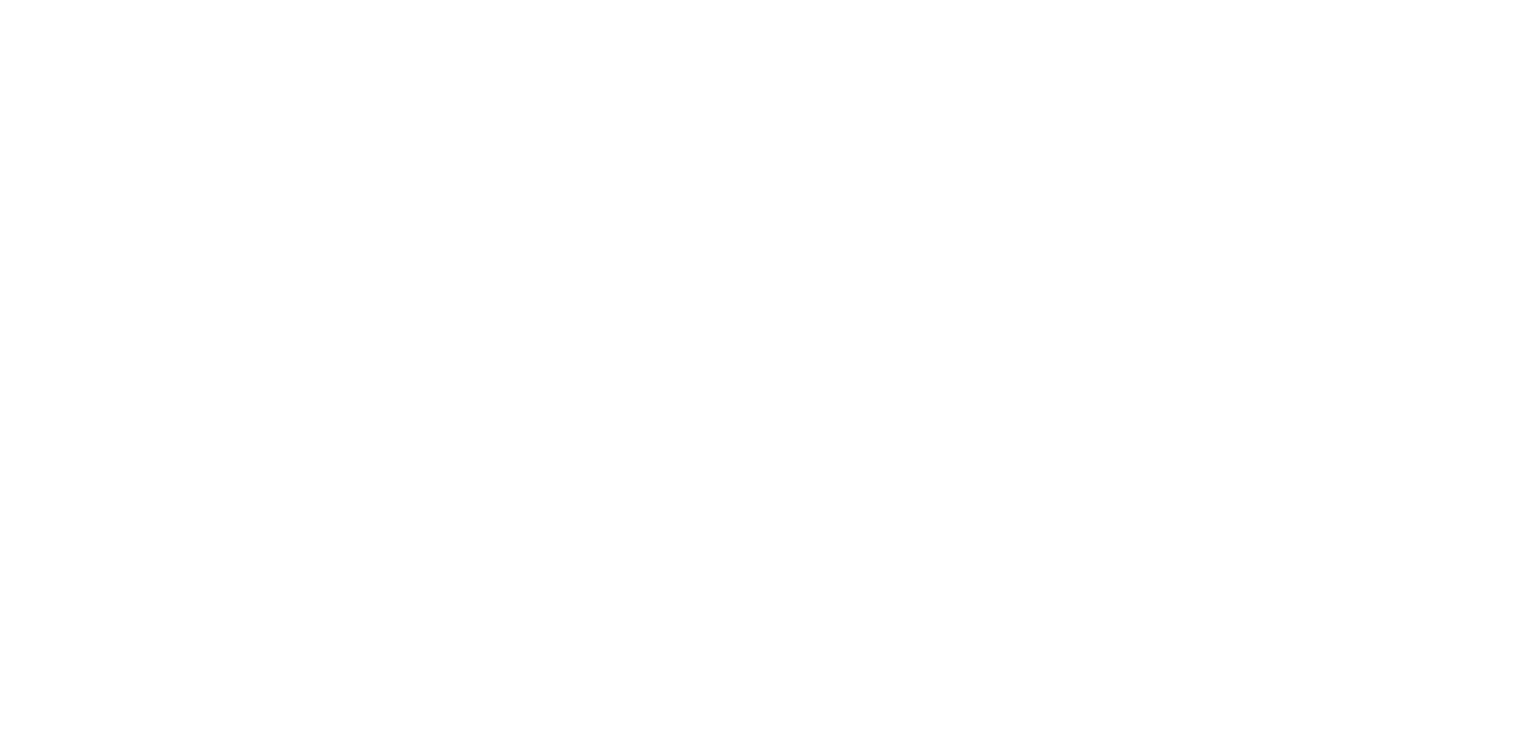 scroll, scrollTop: 0, scrollLeft: 0, axis: both 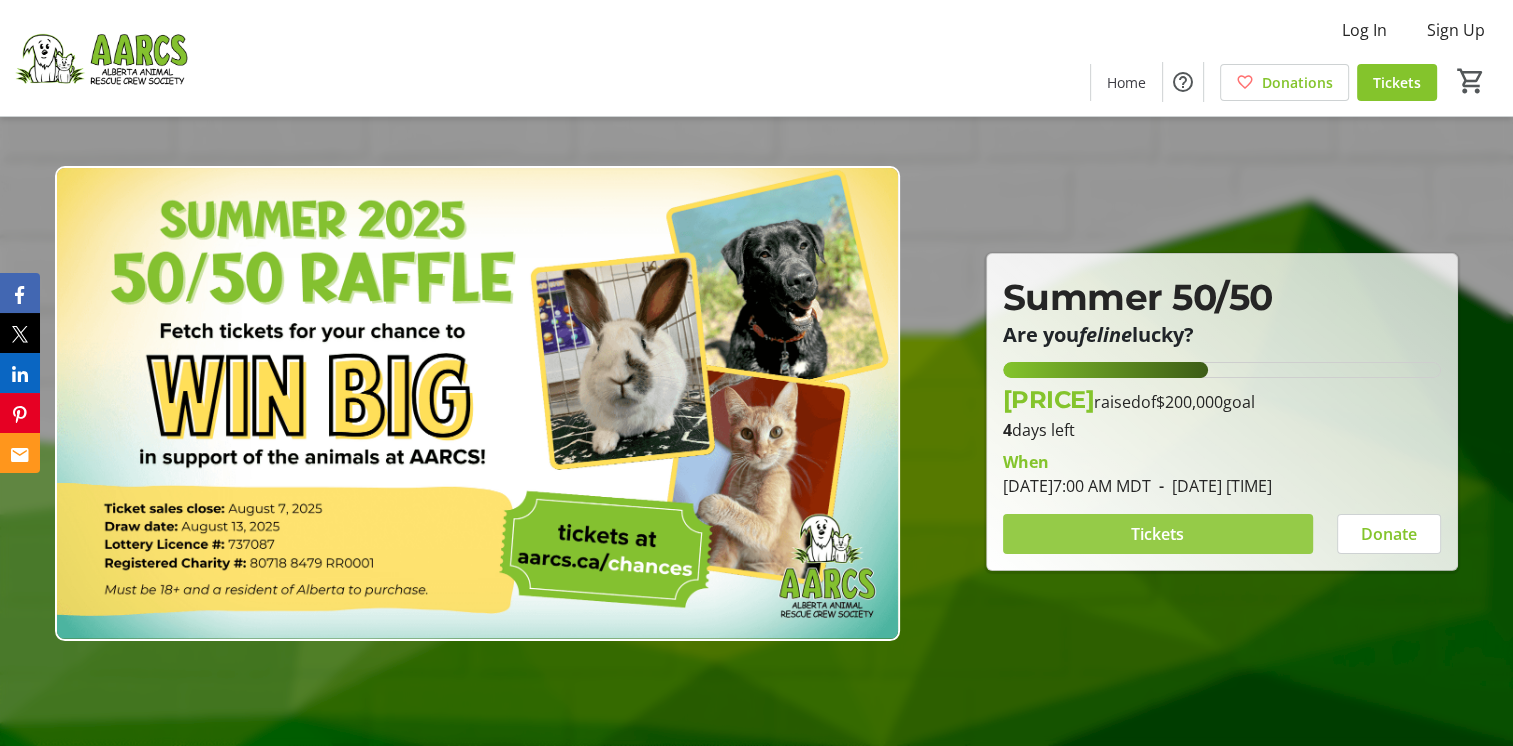 click on "Tickets" at bounding box center [1157, 534] 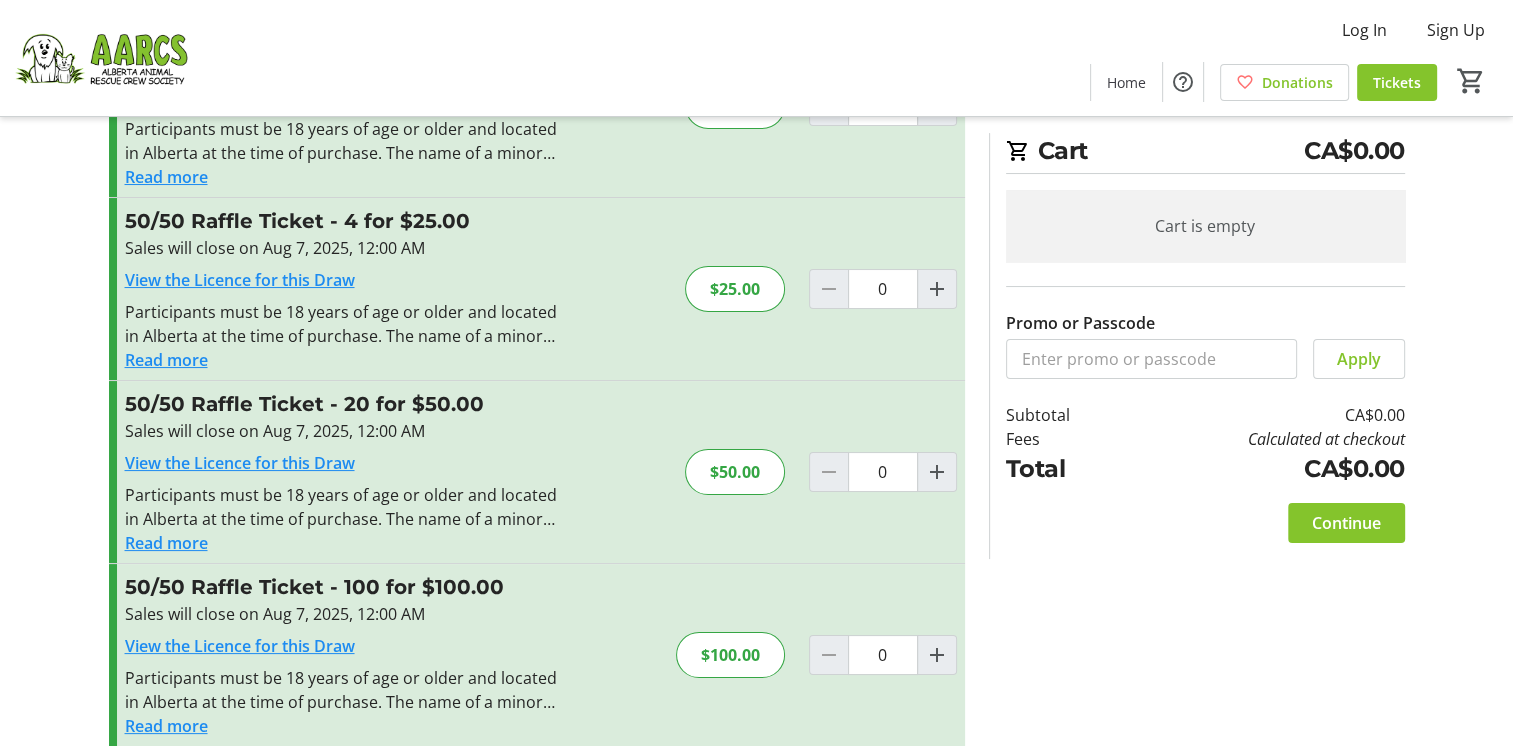 scroll, scrollTop: 173, scrollLeft: 0, axis: vertical 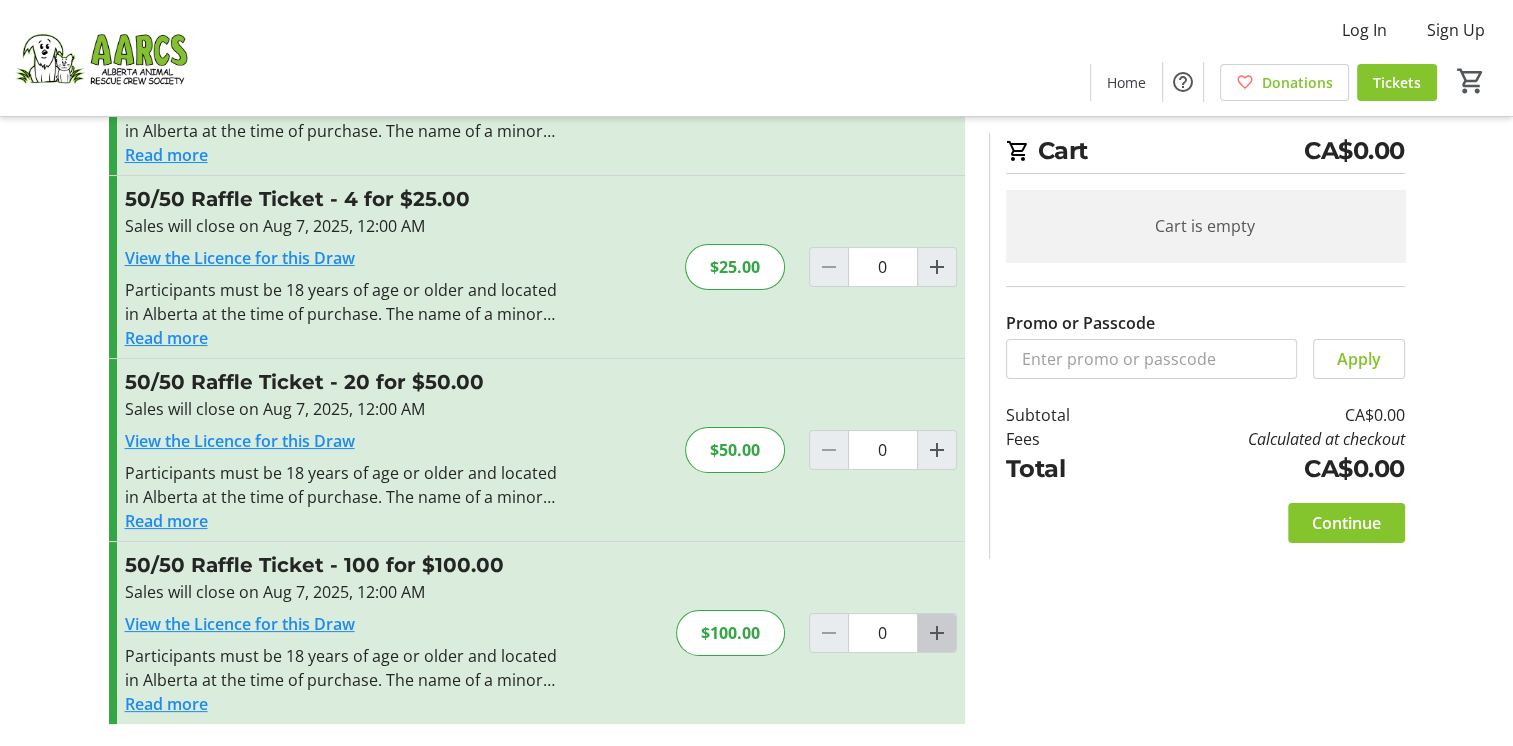 click 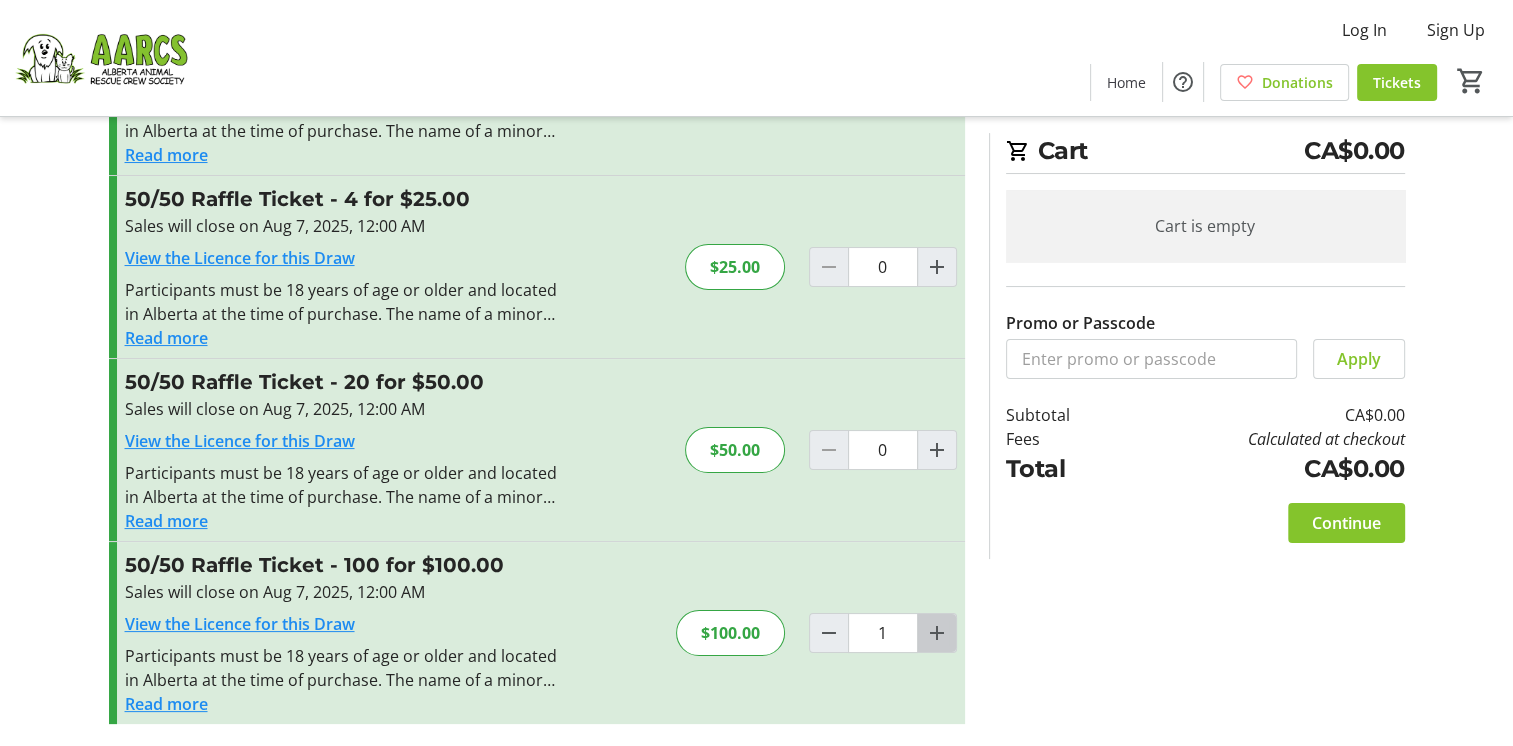 click 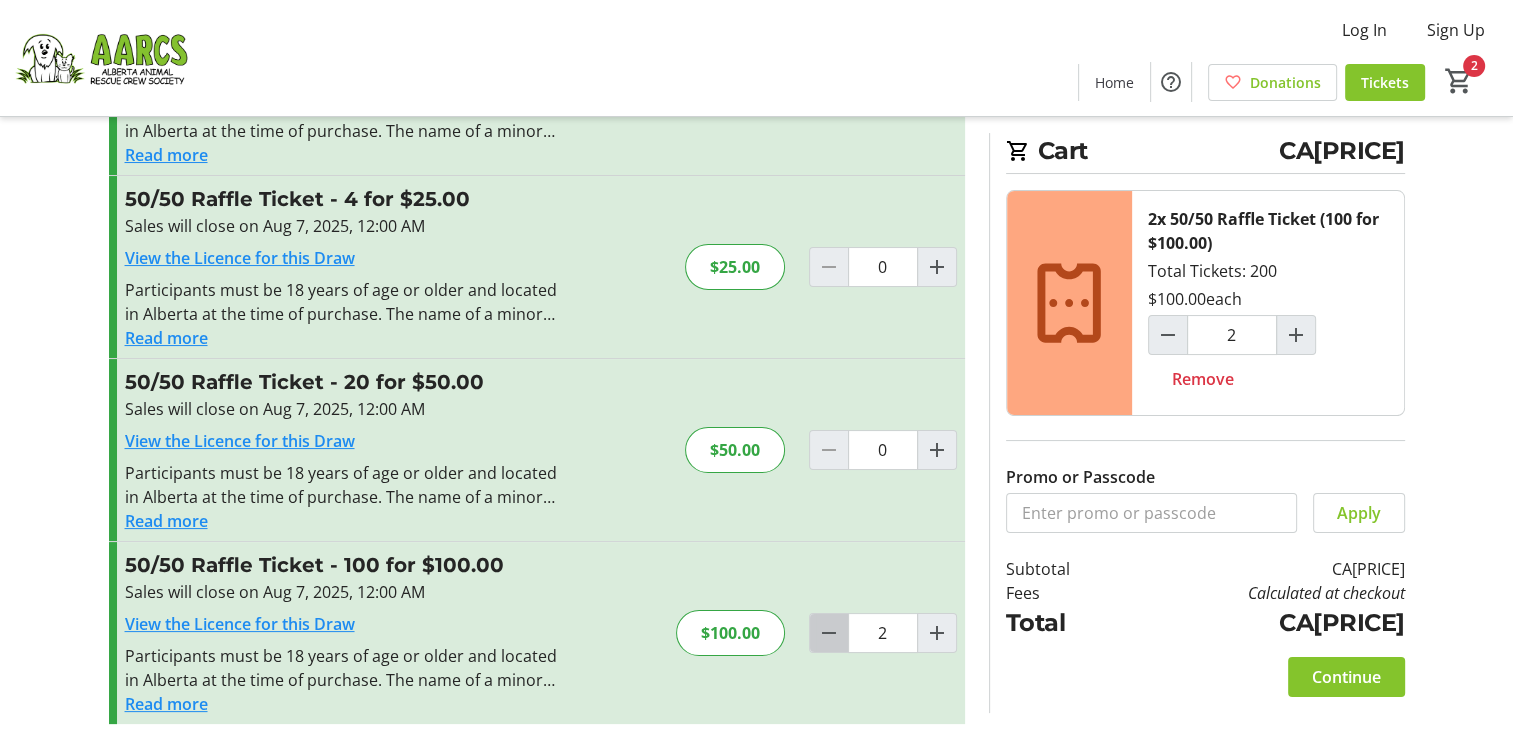 click 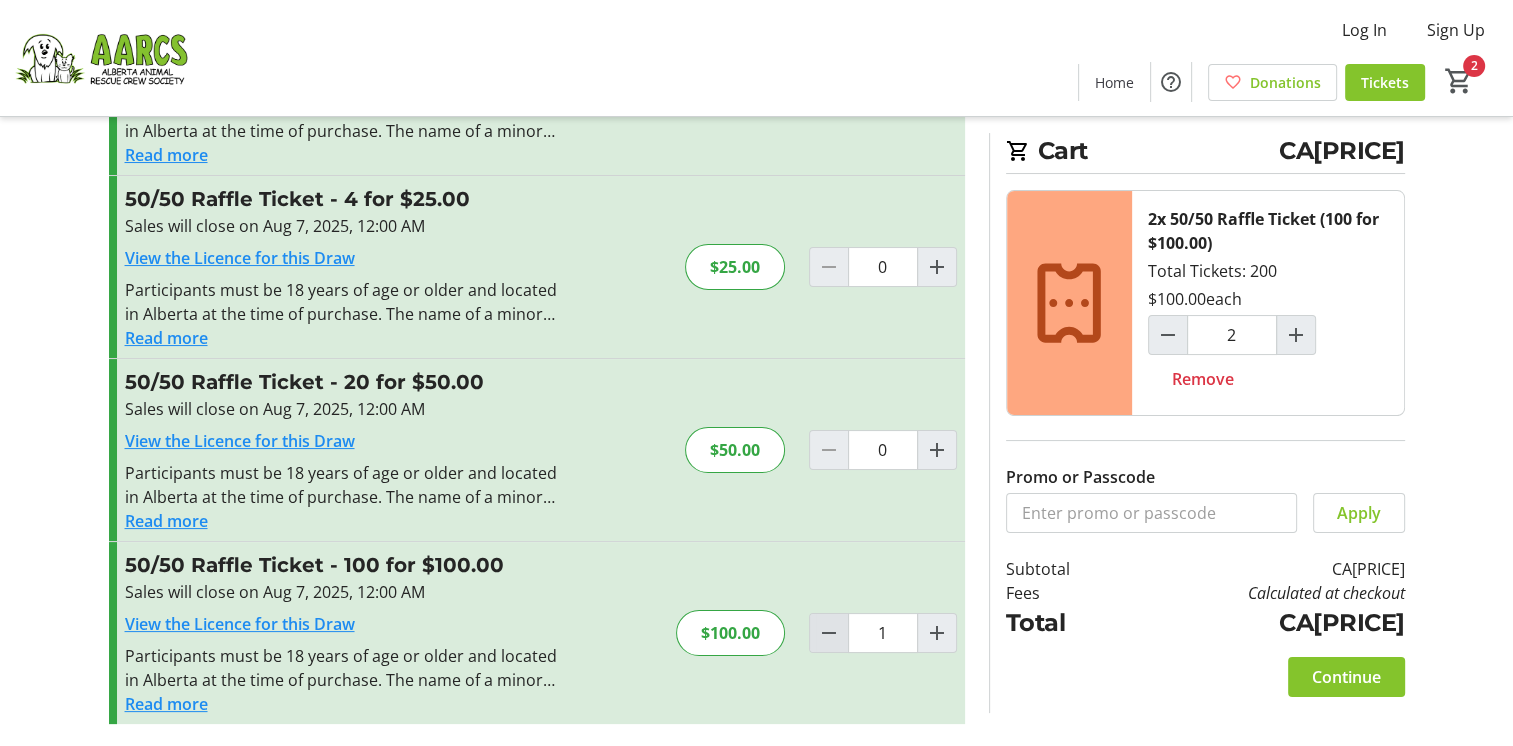 type on "1" 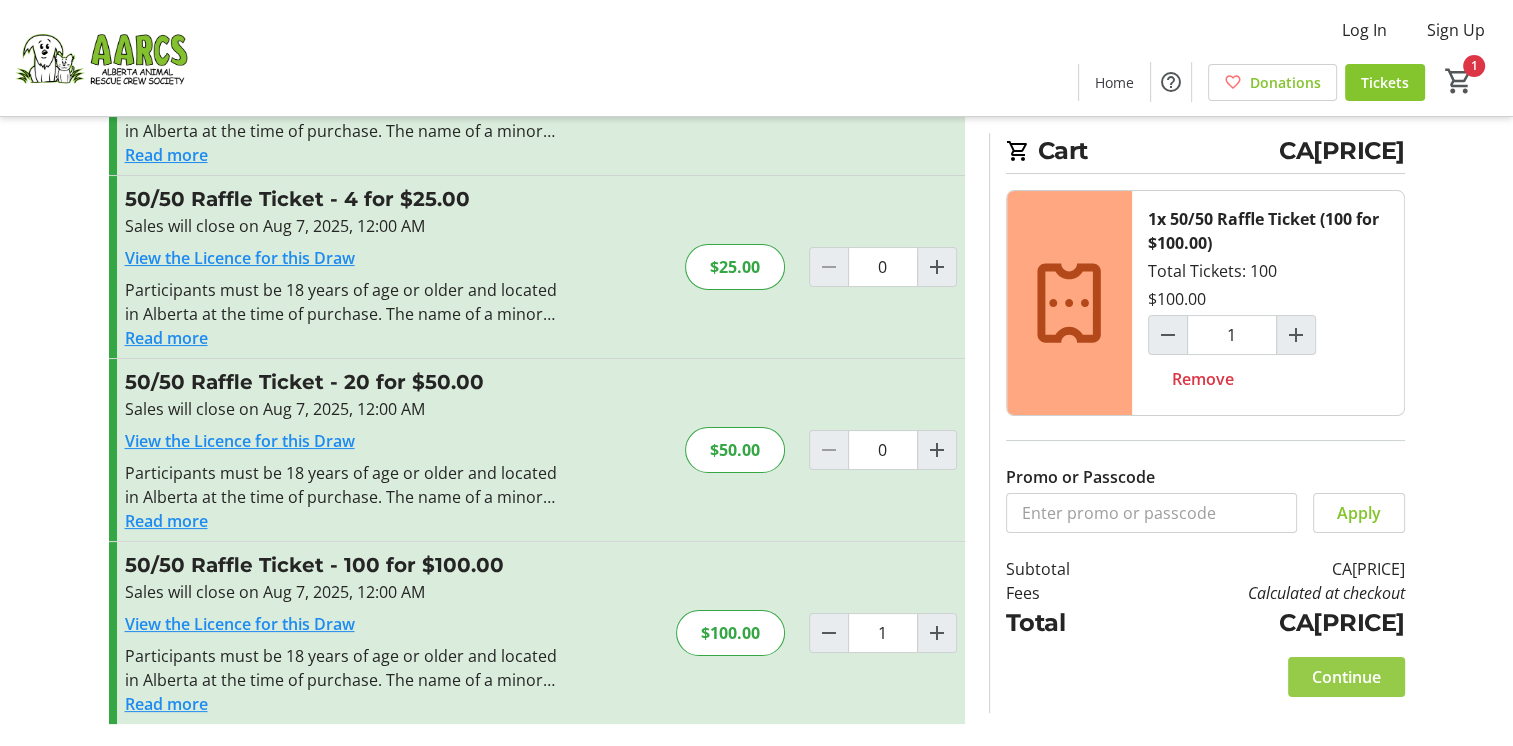 click on "Continue" 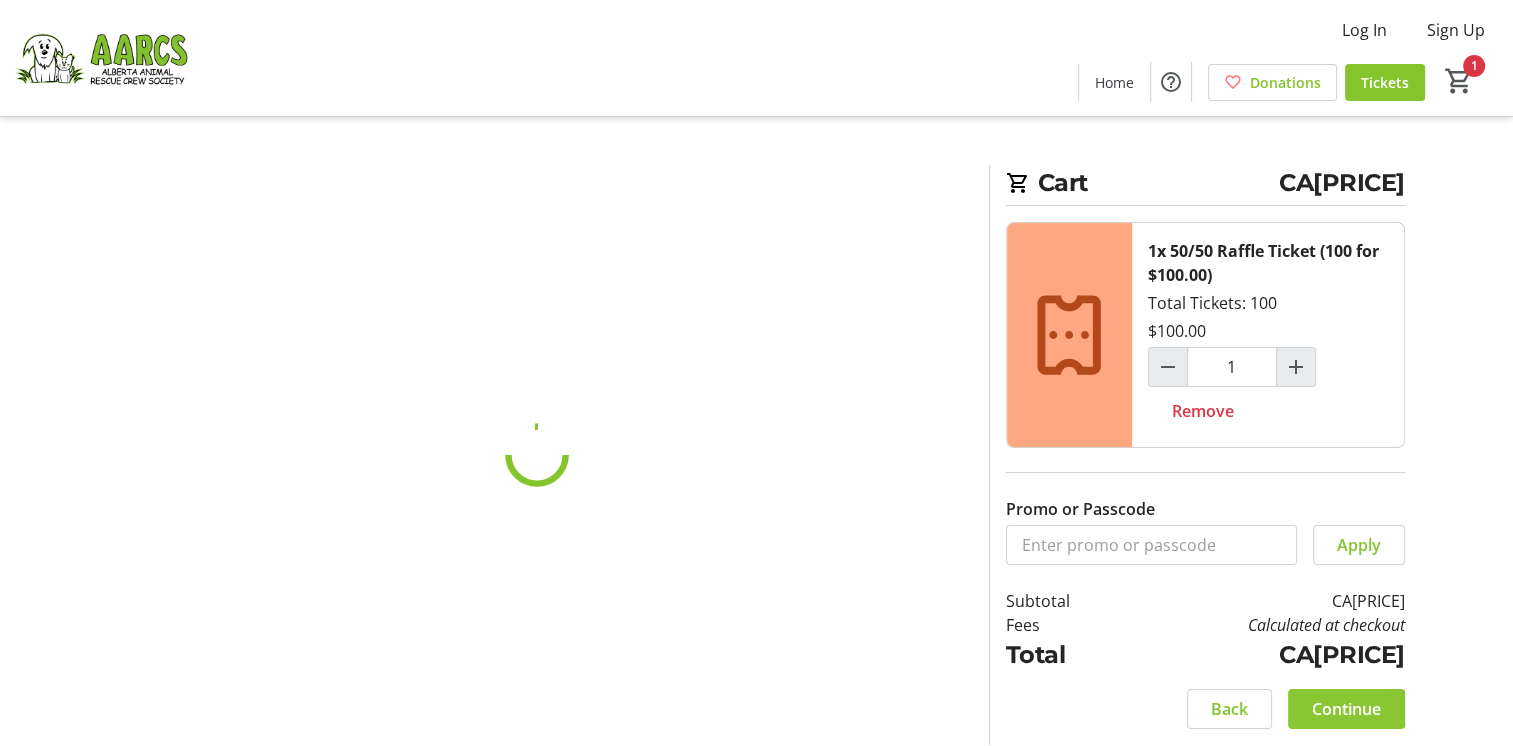 scroll, scrollTop: 0, scrollLeft: 0, axis: both 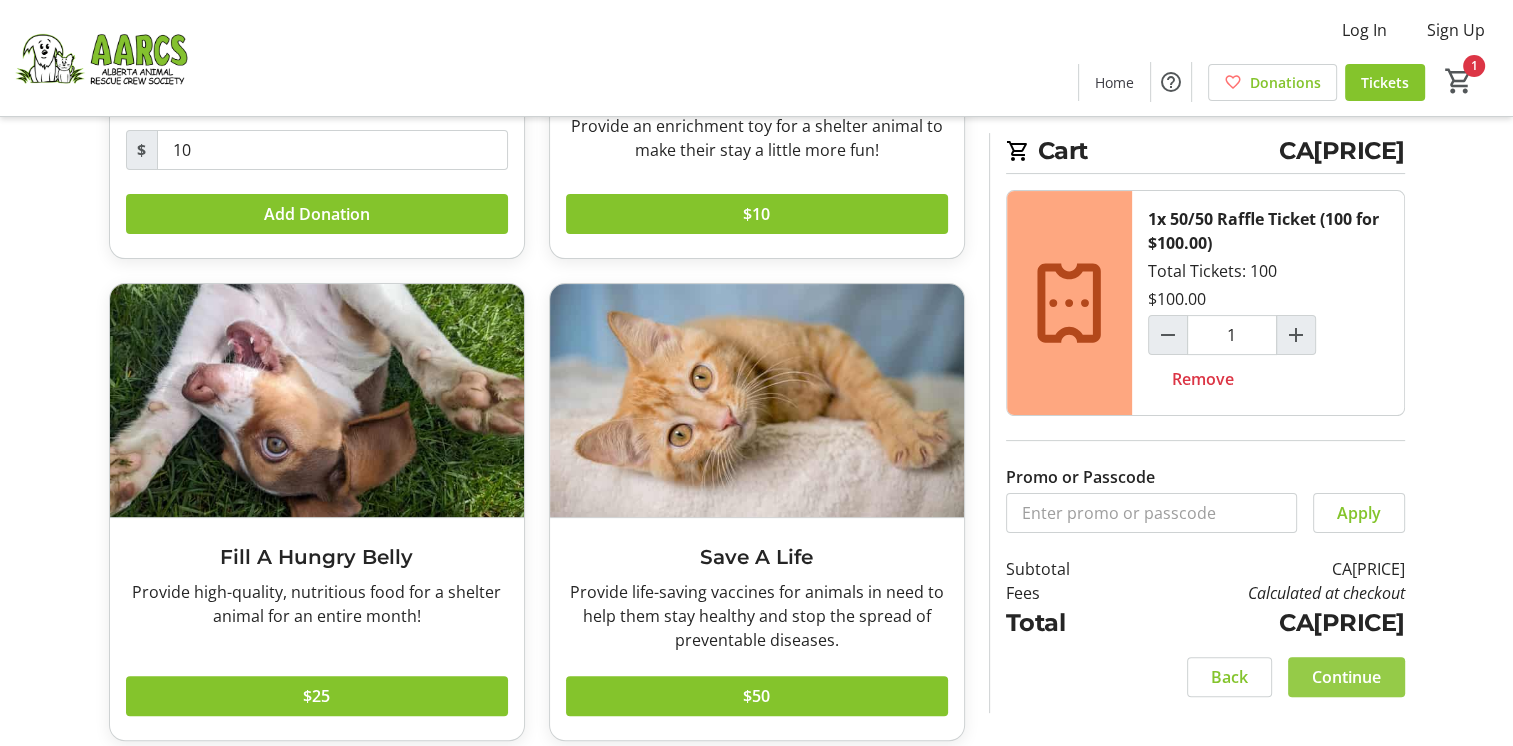 click on "Continue" 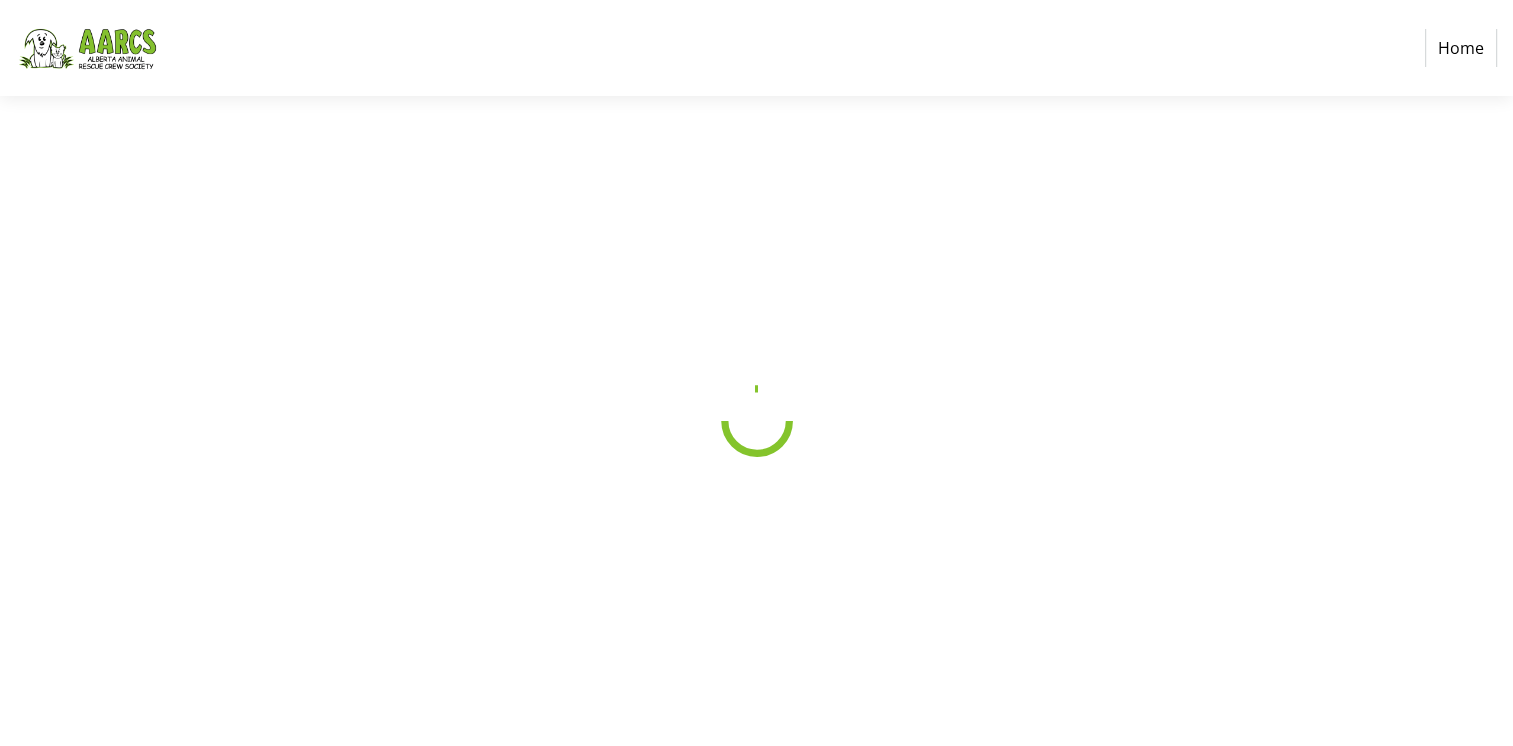 scroll, scrollTop: 0, scrollLeft: 0, axis: both 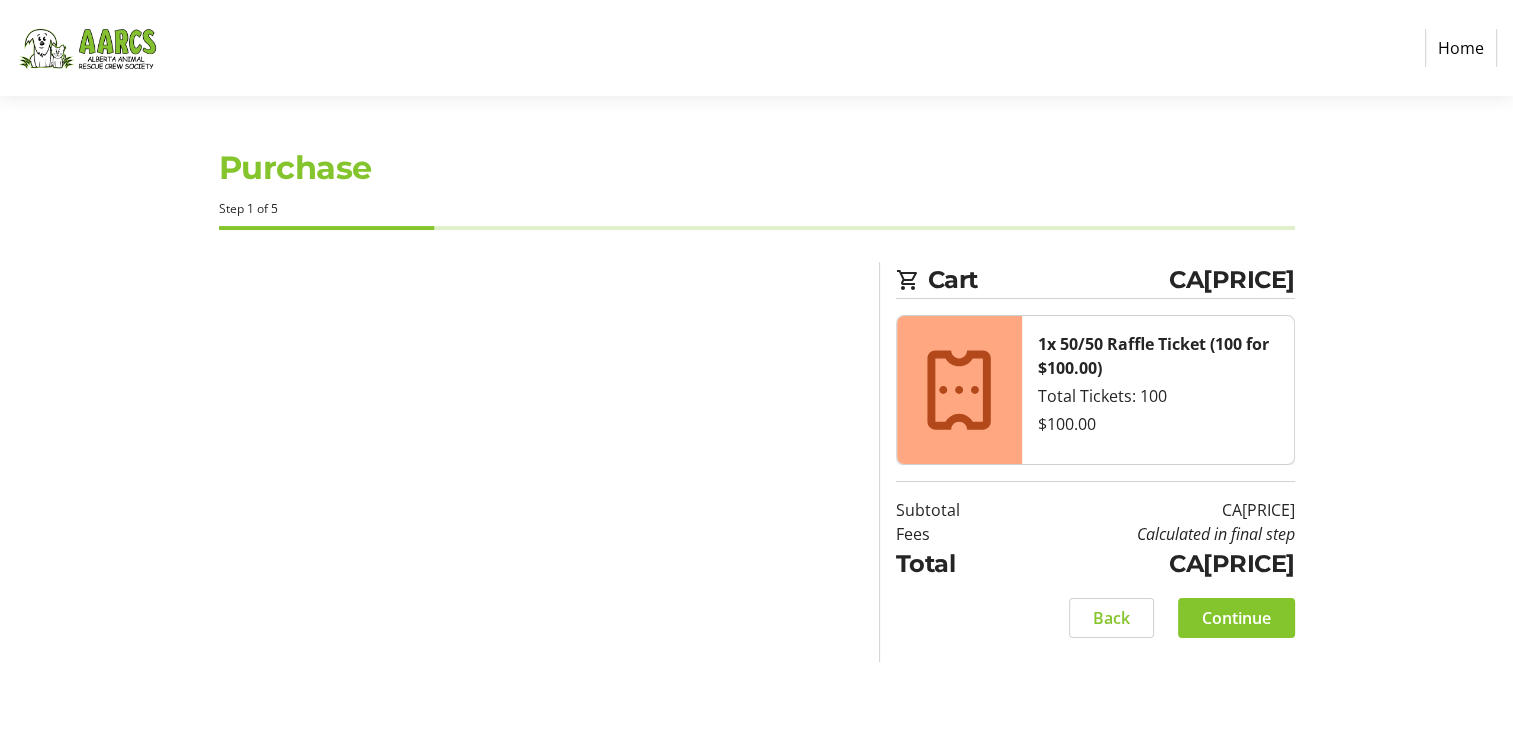 select on "CA" 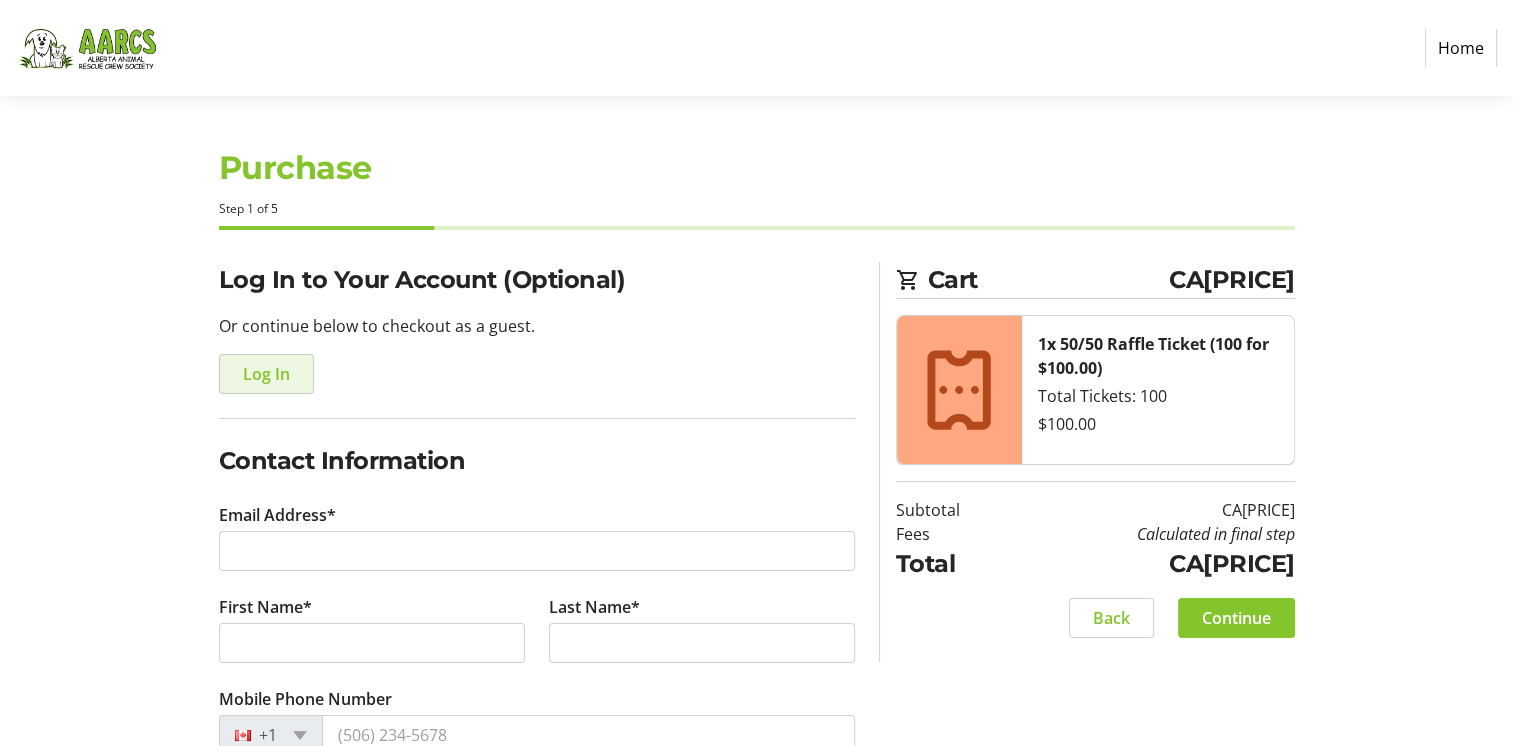 click on "Log In" 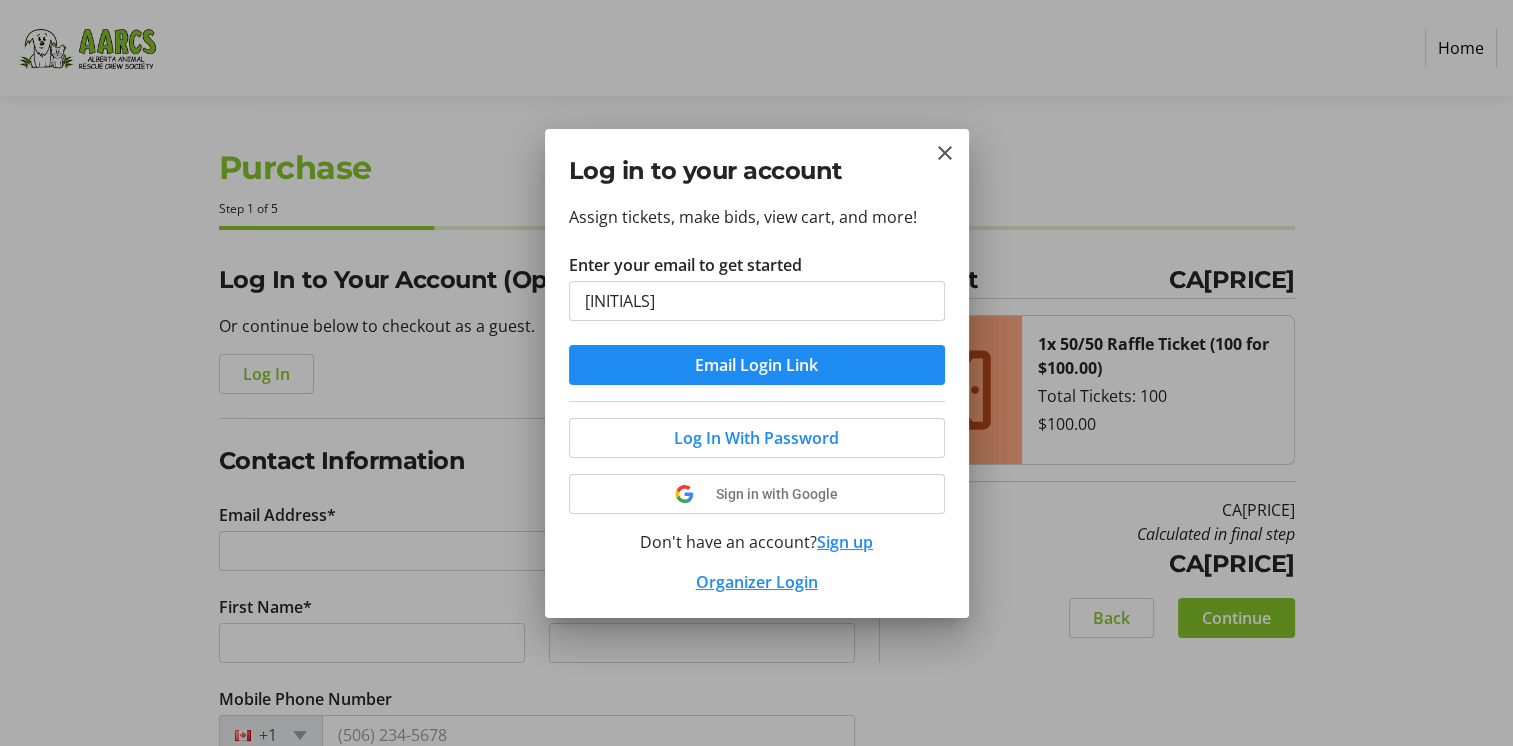 type on "[EMAIL]" 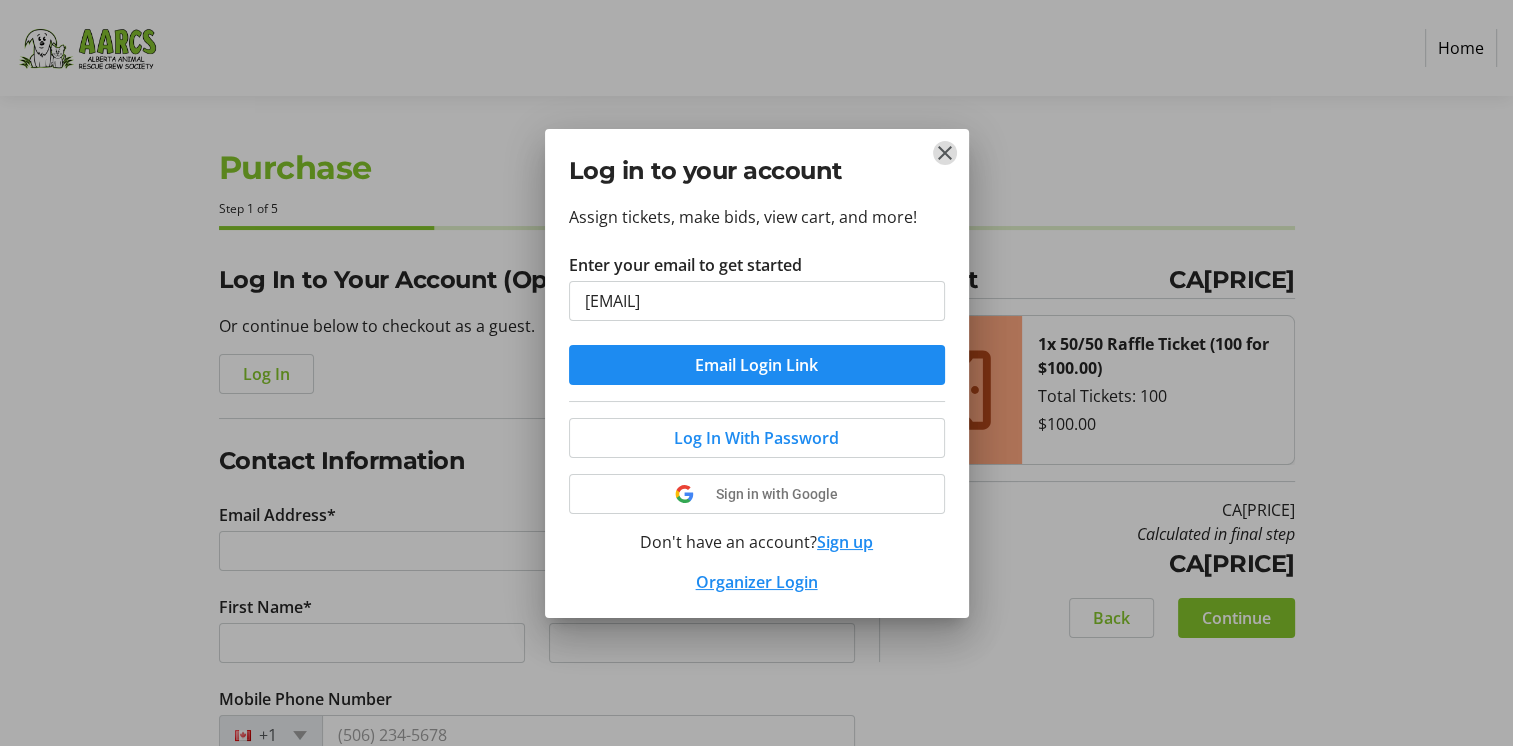 click at bounding box center [945, 153] 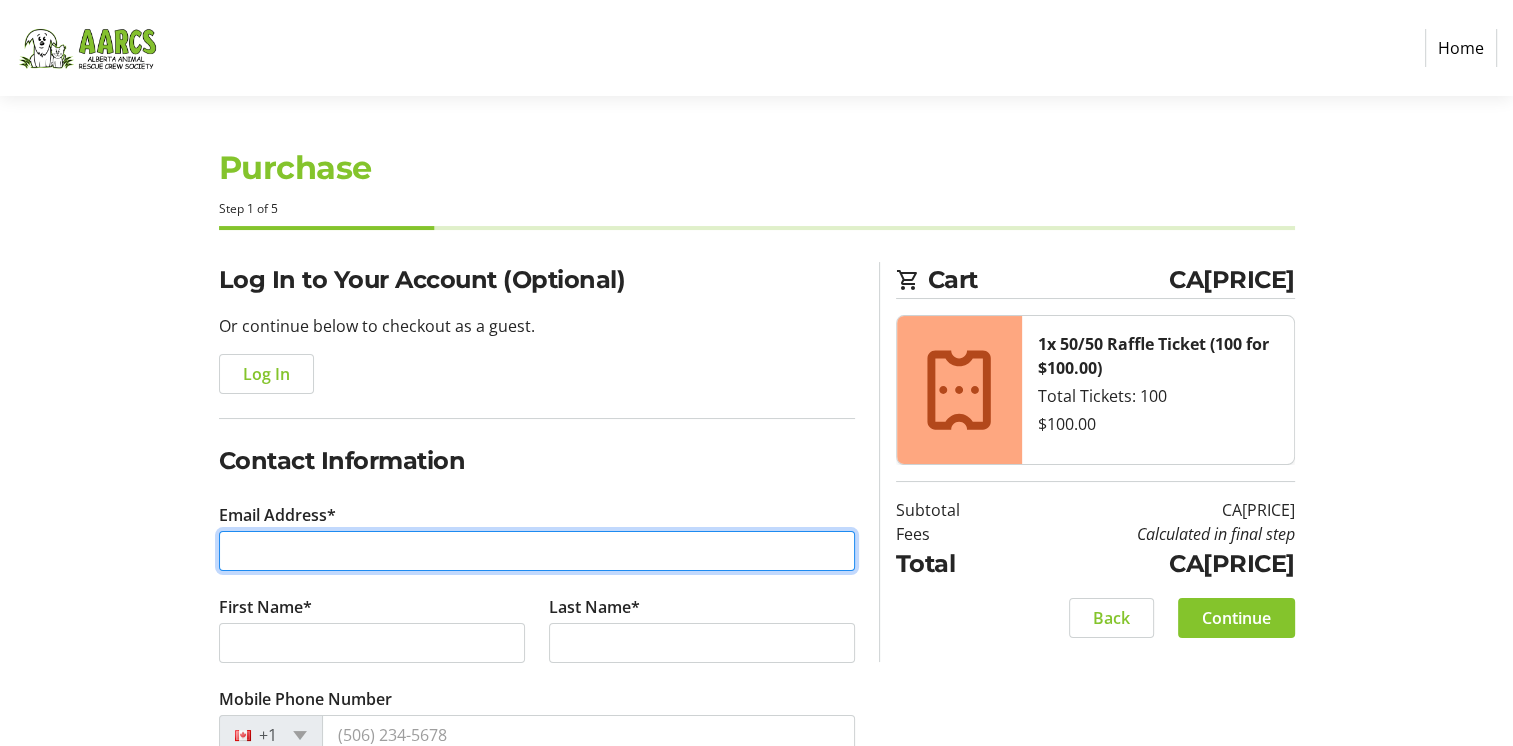 click on "Email Address*" at bounding box center [537, 551] 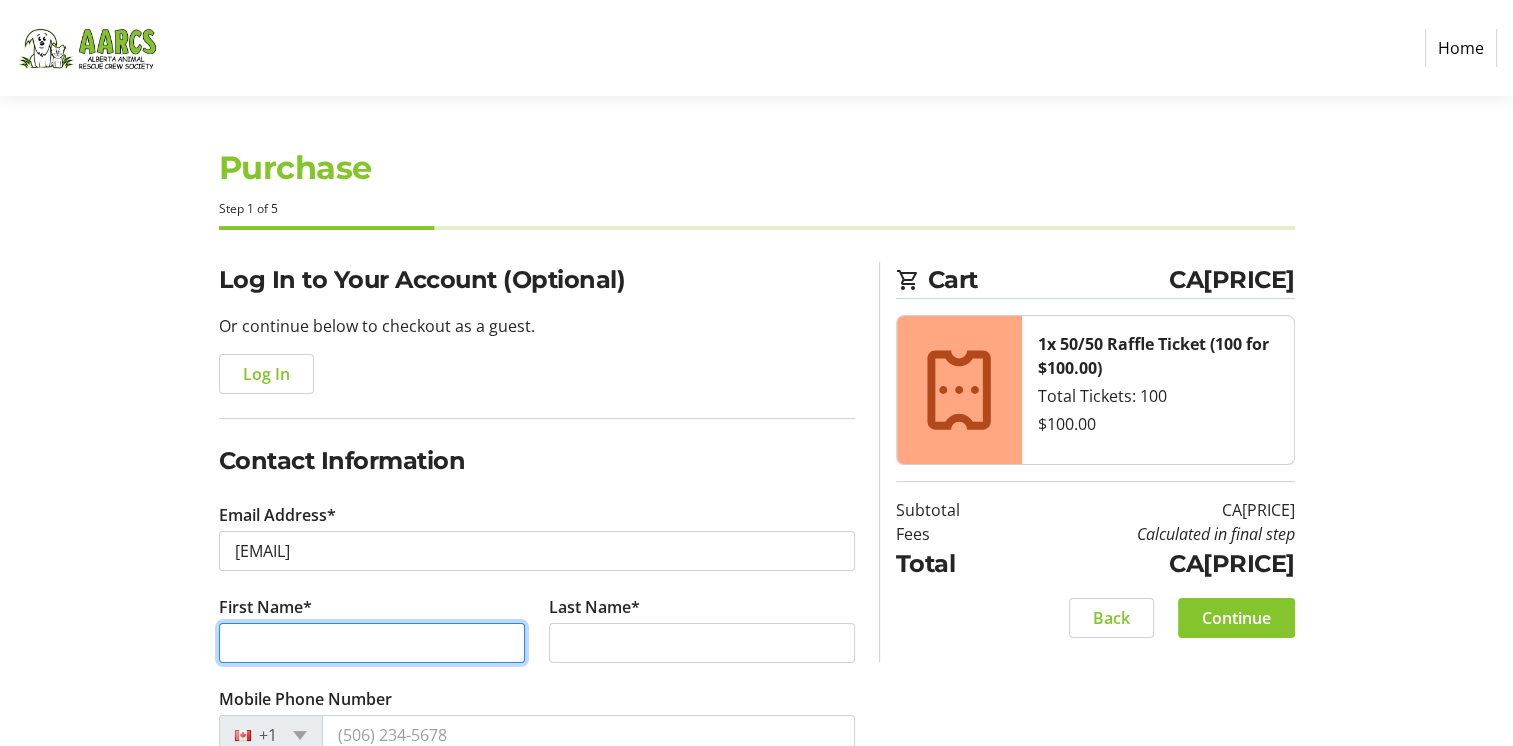 type on "[FIRST]" 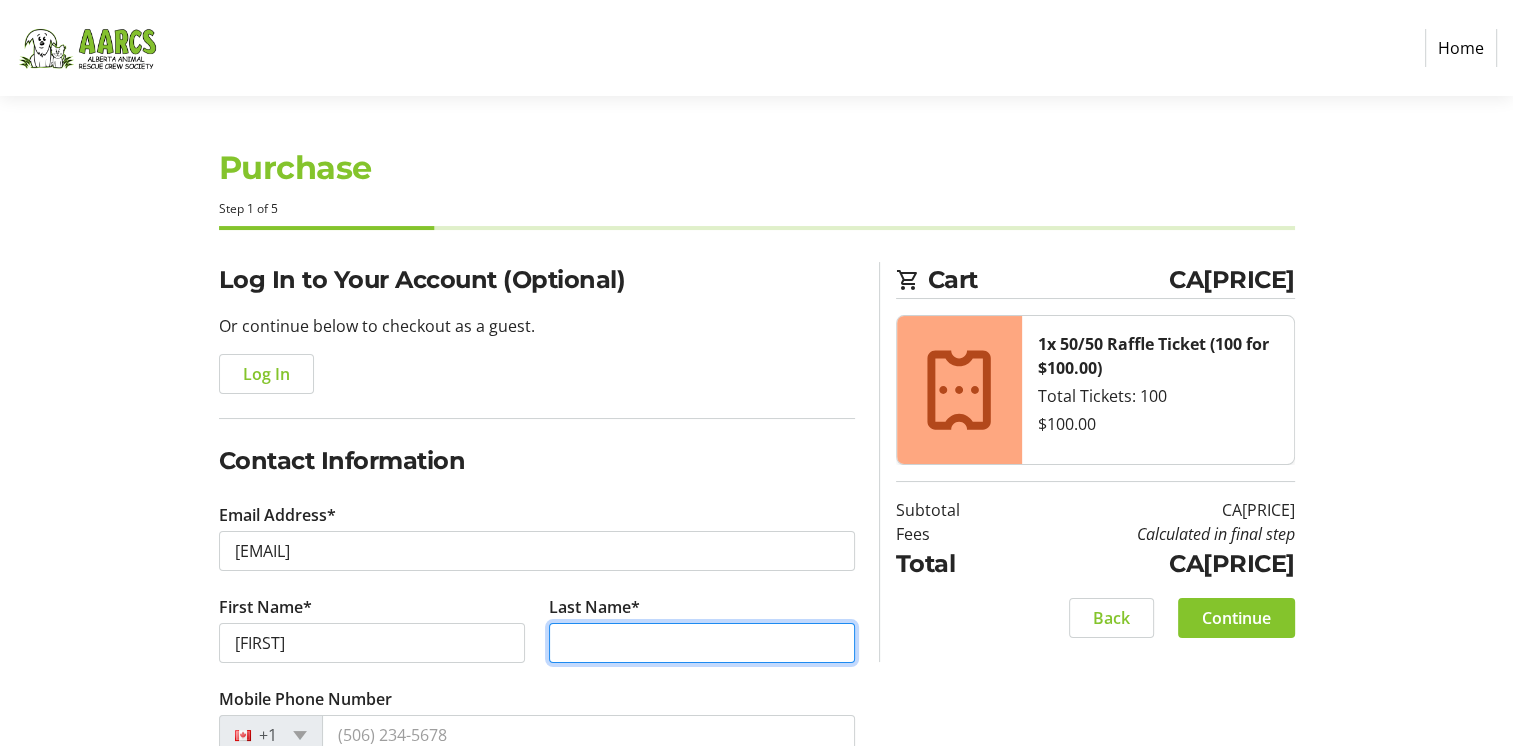 type on "[LAST_NAME]" 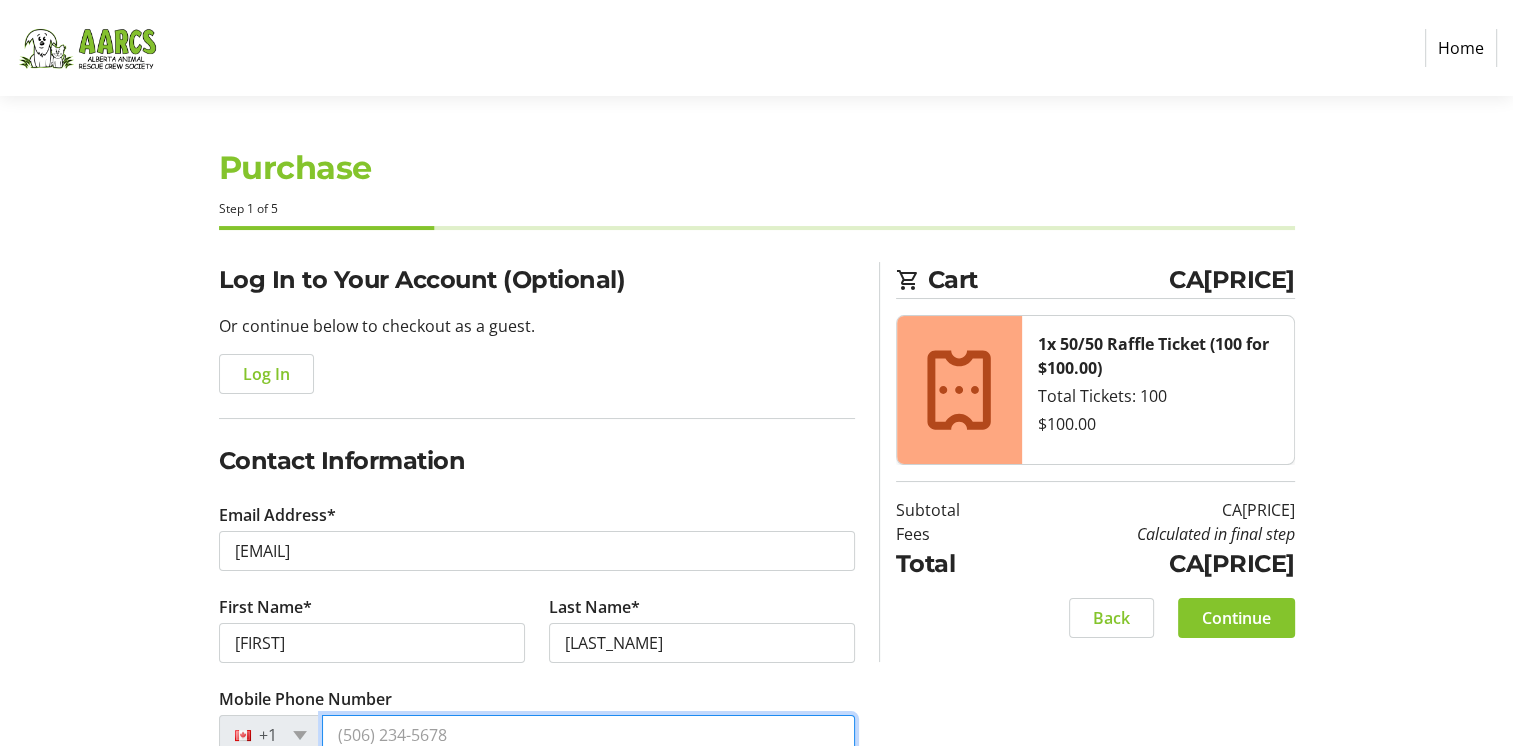 type on "([PHONE])" 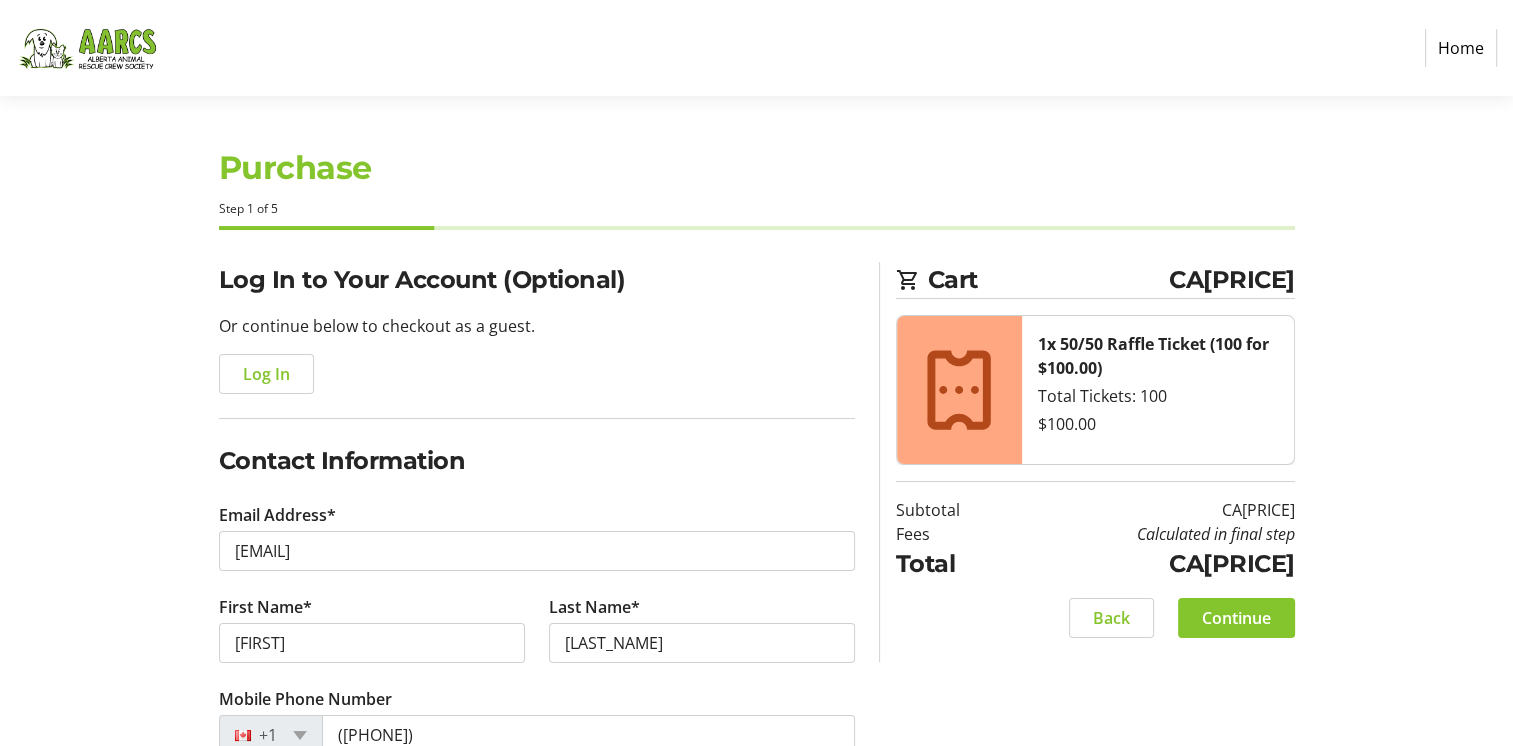 type on "[COMPANY_NAME]" 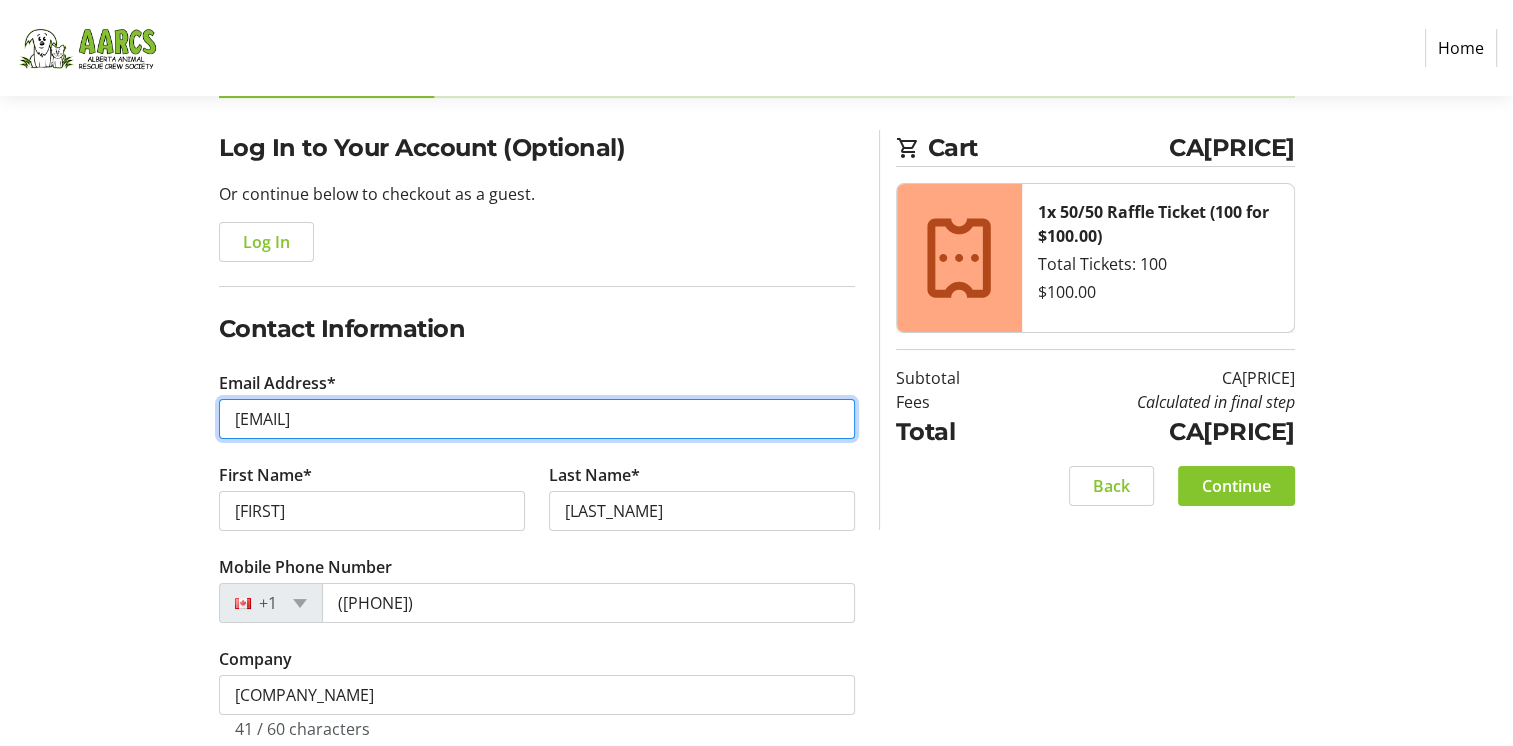 scroll, scrollTop: 226, scrollLeft: 0, axis: vertical 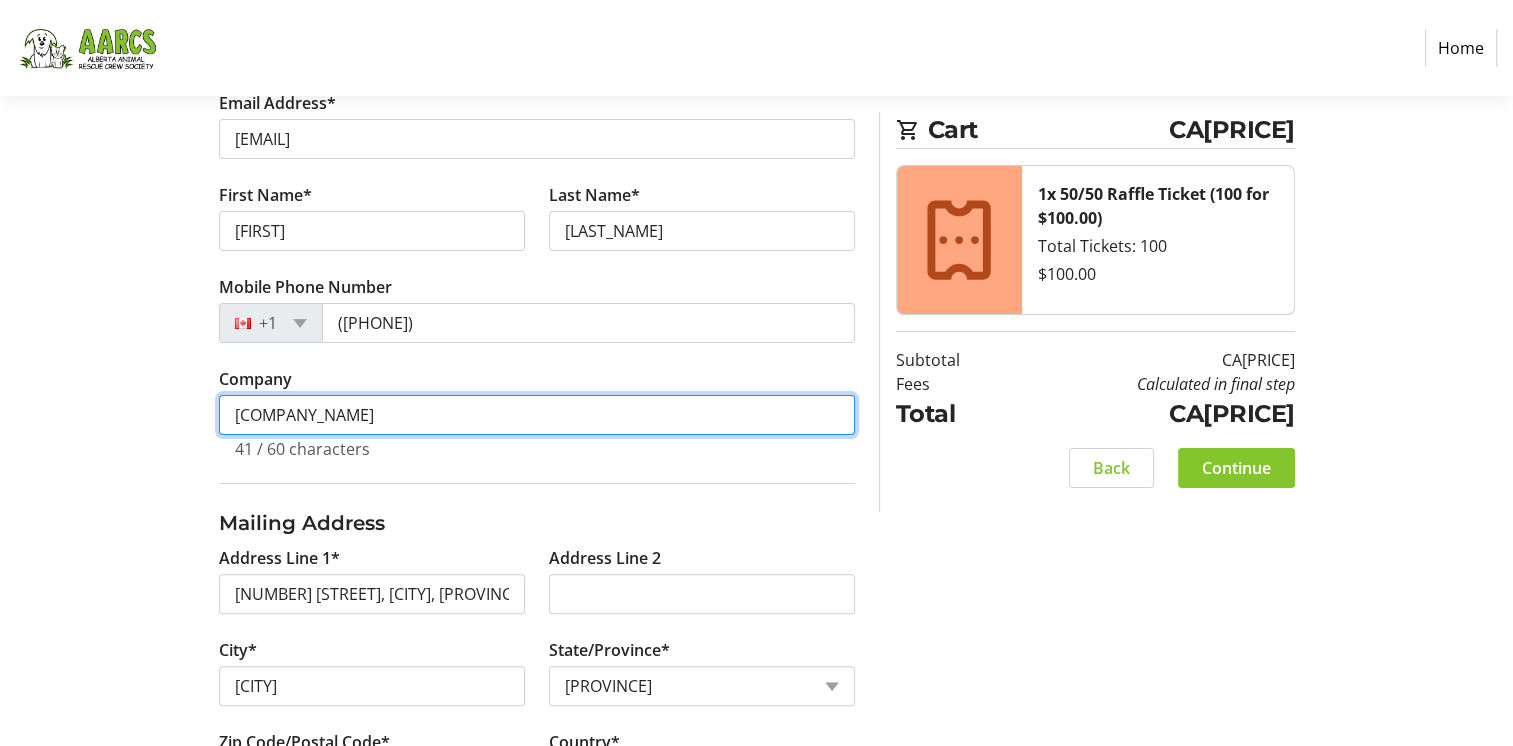 click on "[COMPANY_NAME]" at bounding box center (537, 415) 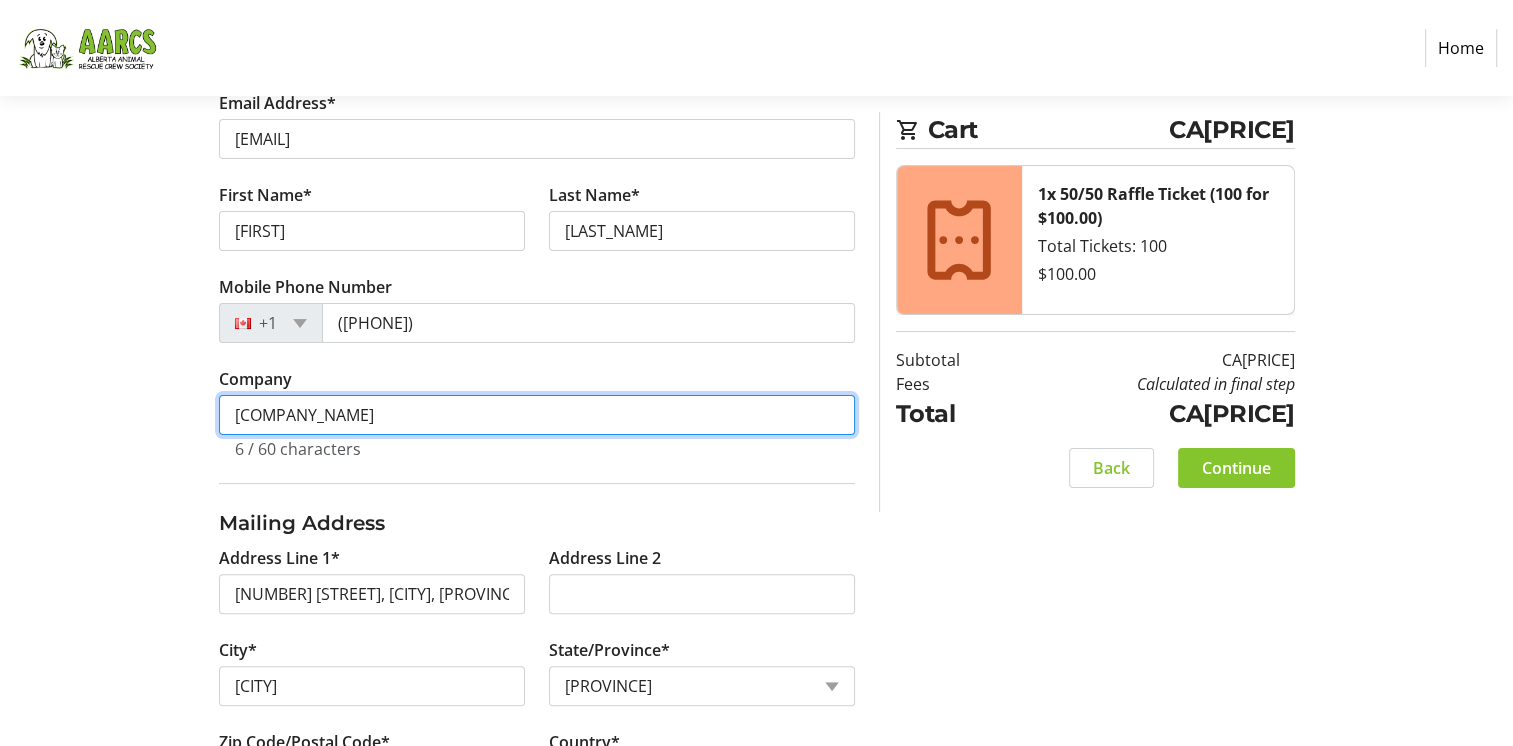 type on "A" 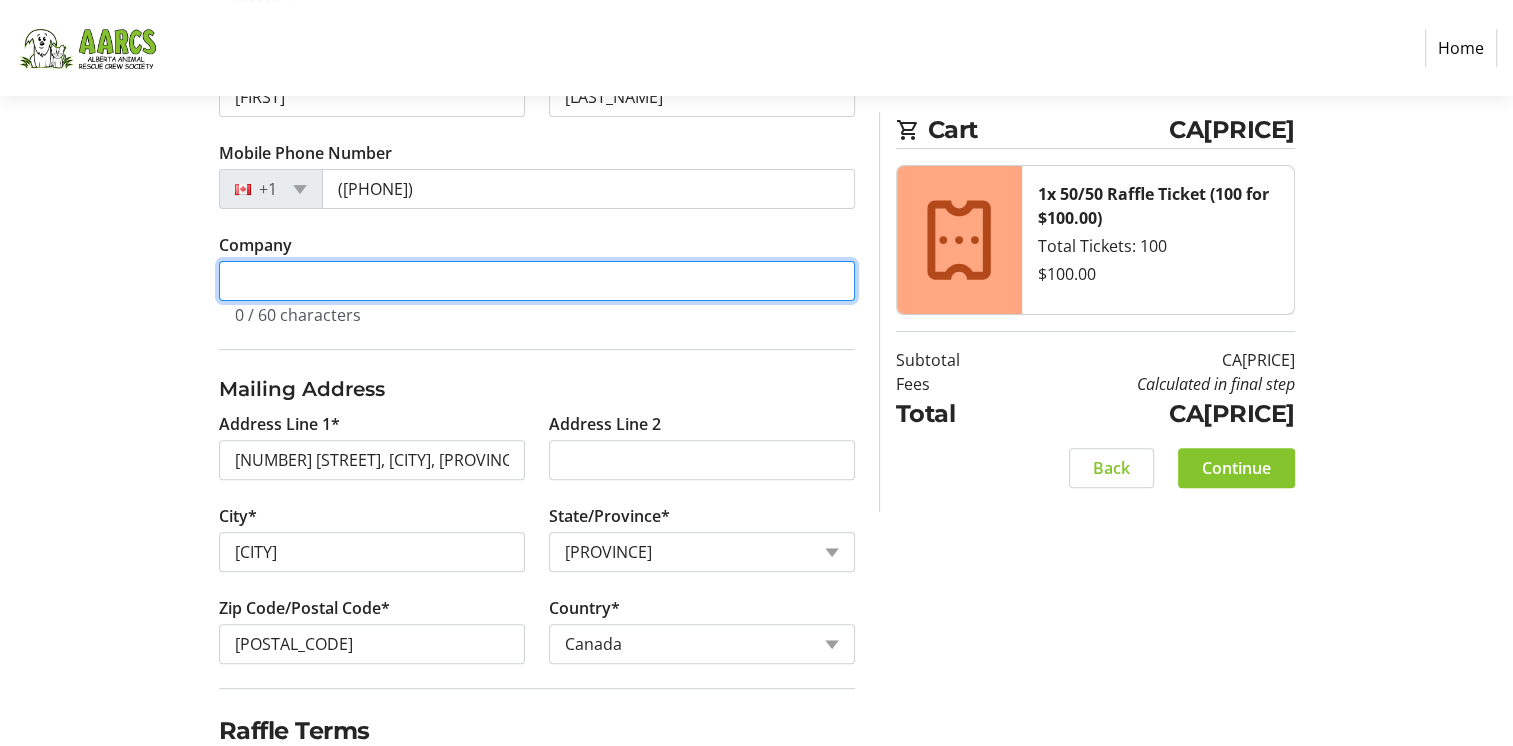 scroll, scrollTop: 633, scrollLeft: 0, axis: vertical 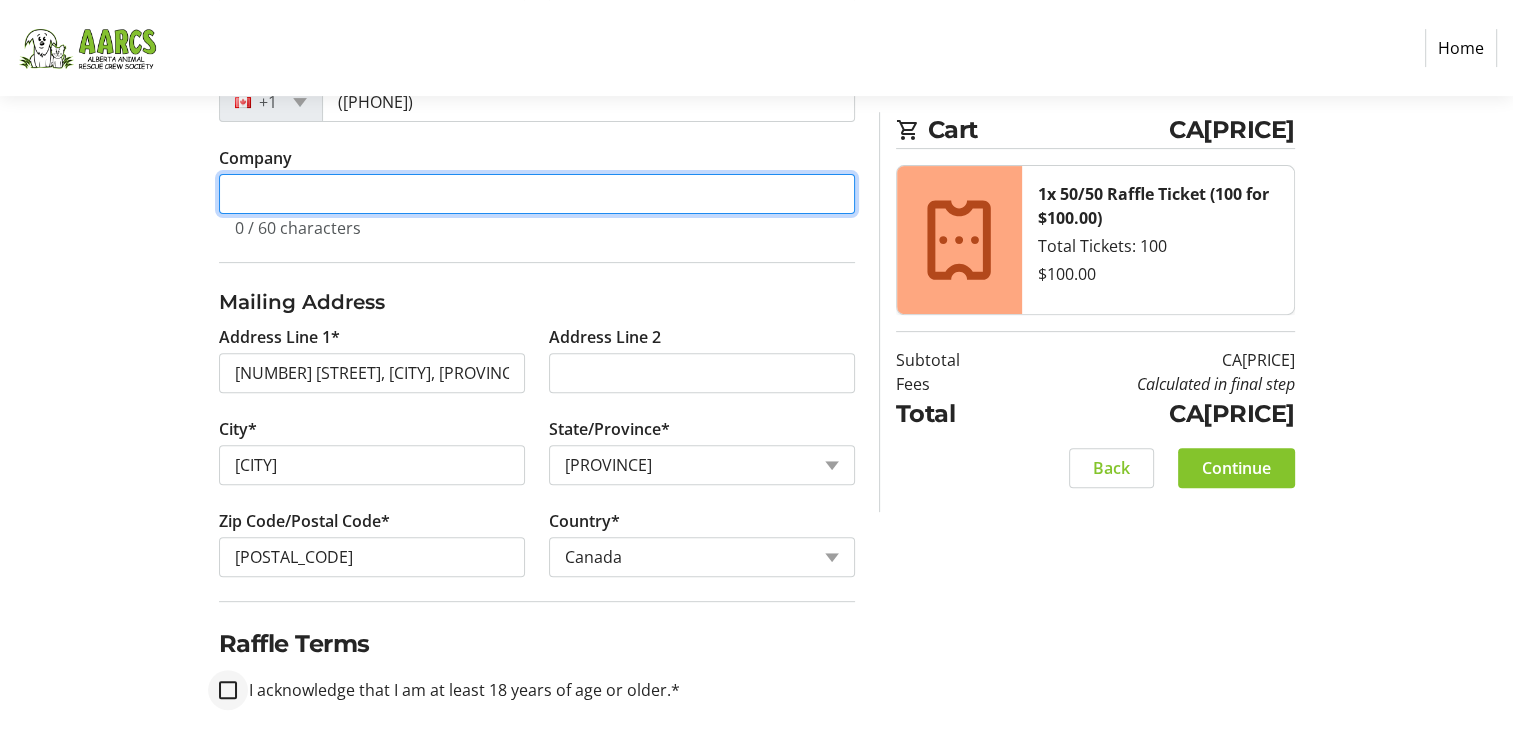 type 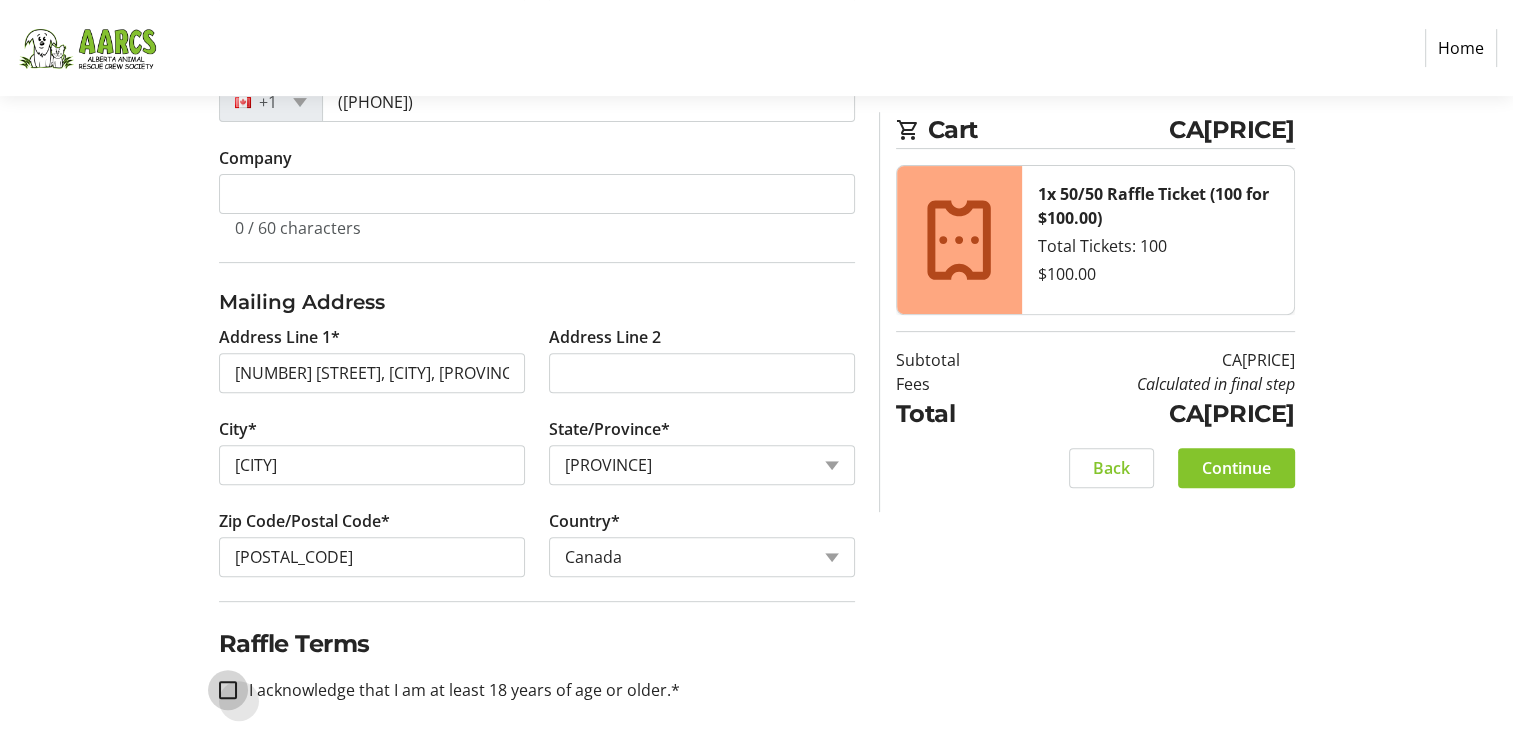 click on "I acknowledge that I am at least 18 years of age or older.*" at bounding box center [228, 690] 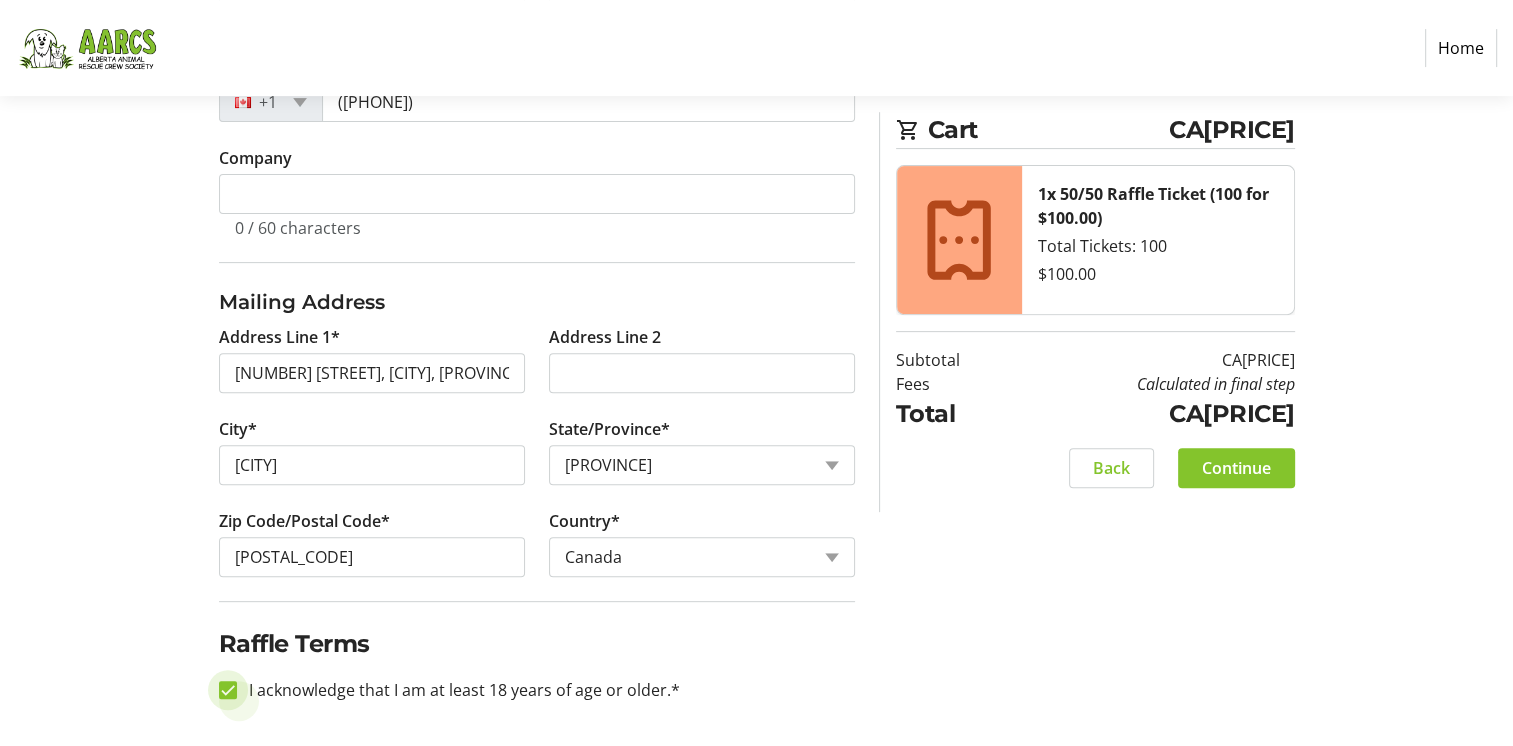 checkbox on "true" 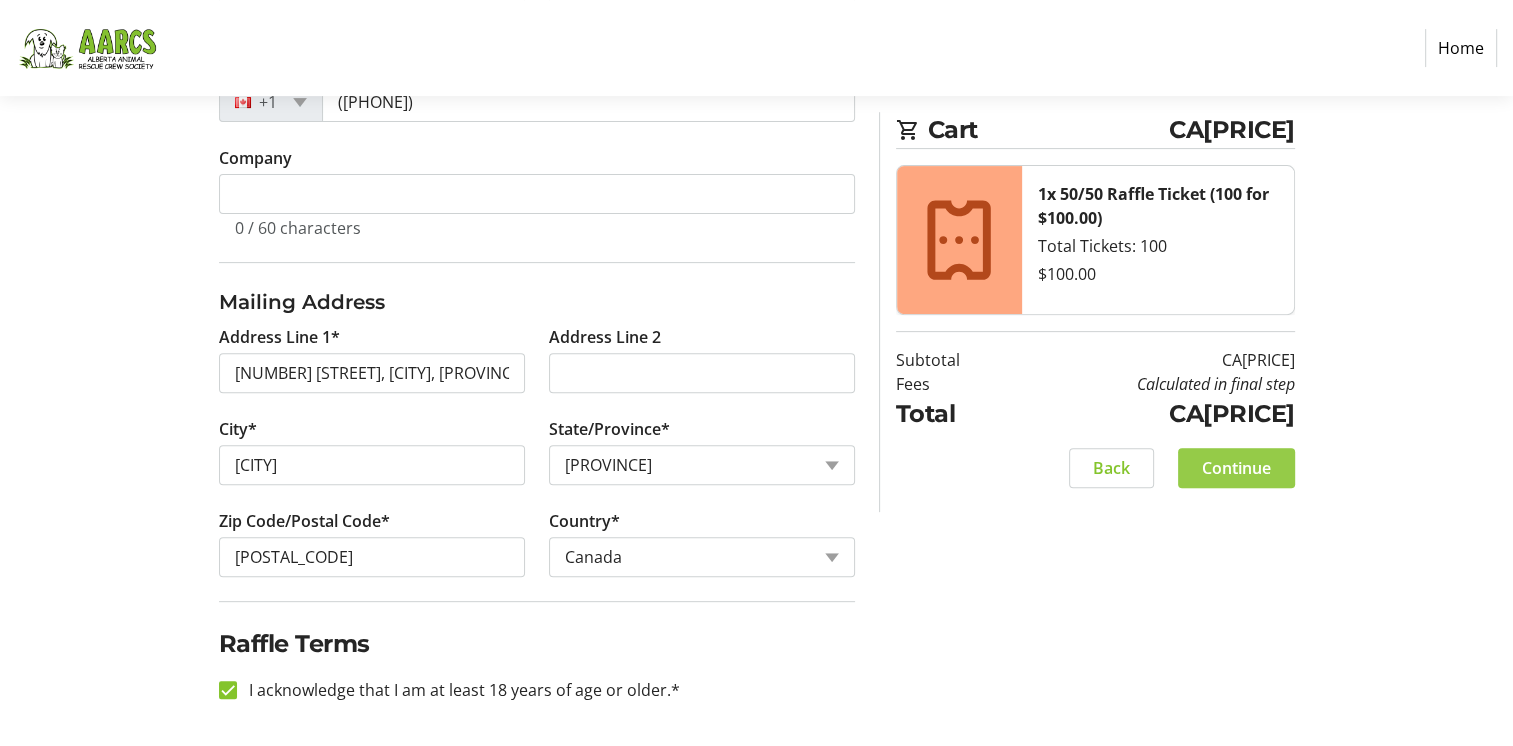 click on "Continue" 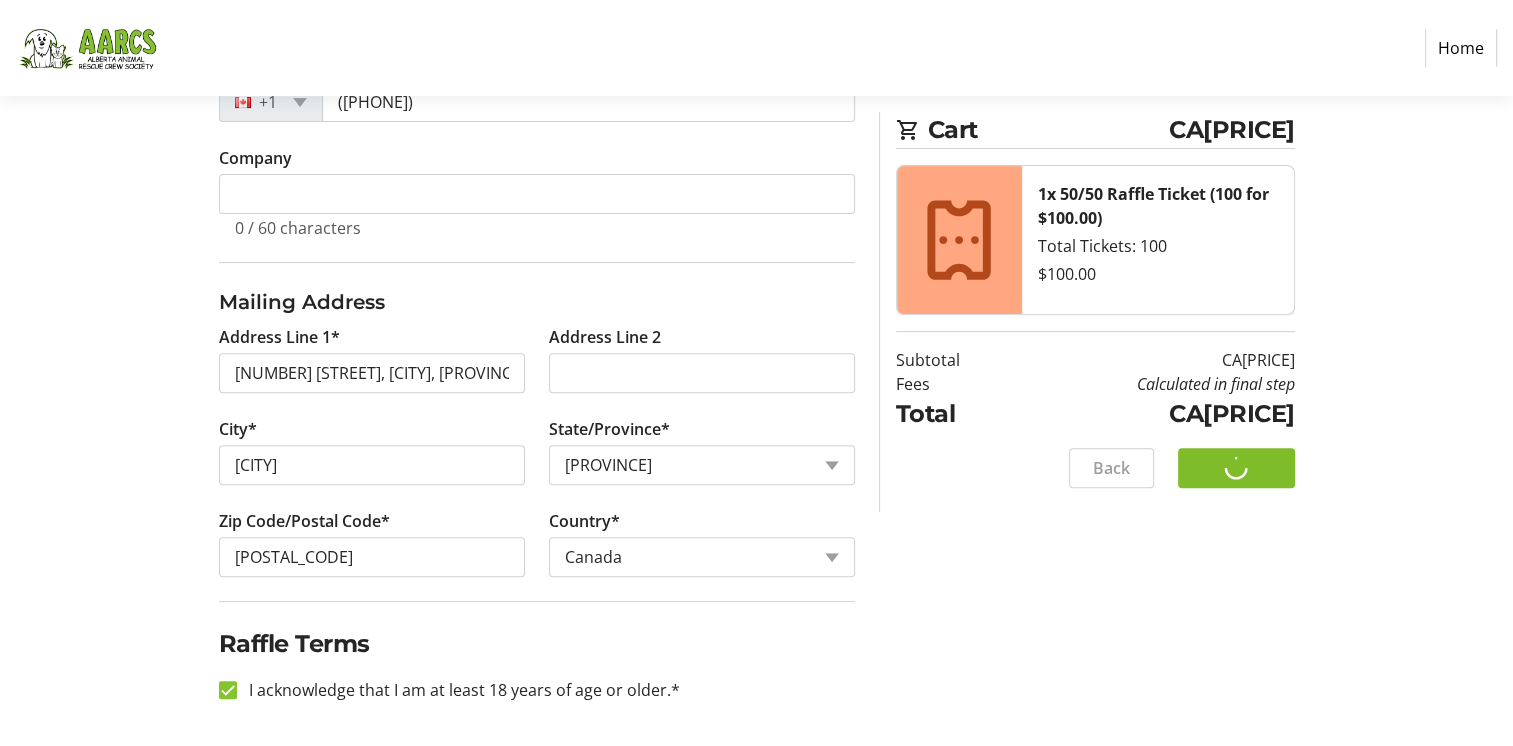 scroll, scrollTop: 0, scrollLeft: 0, axis: both 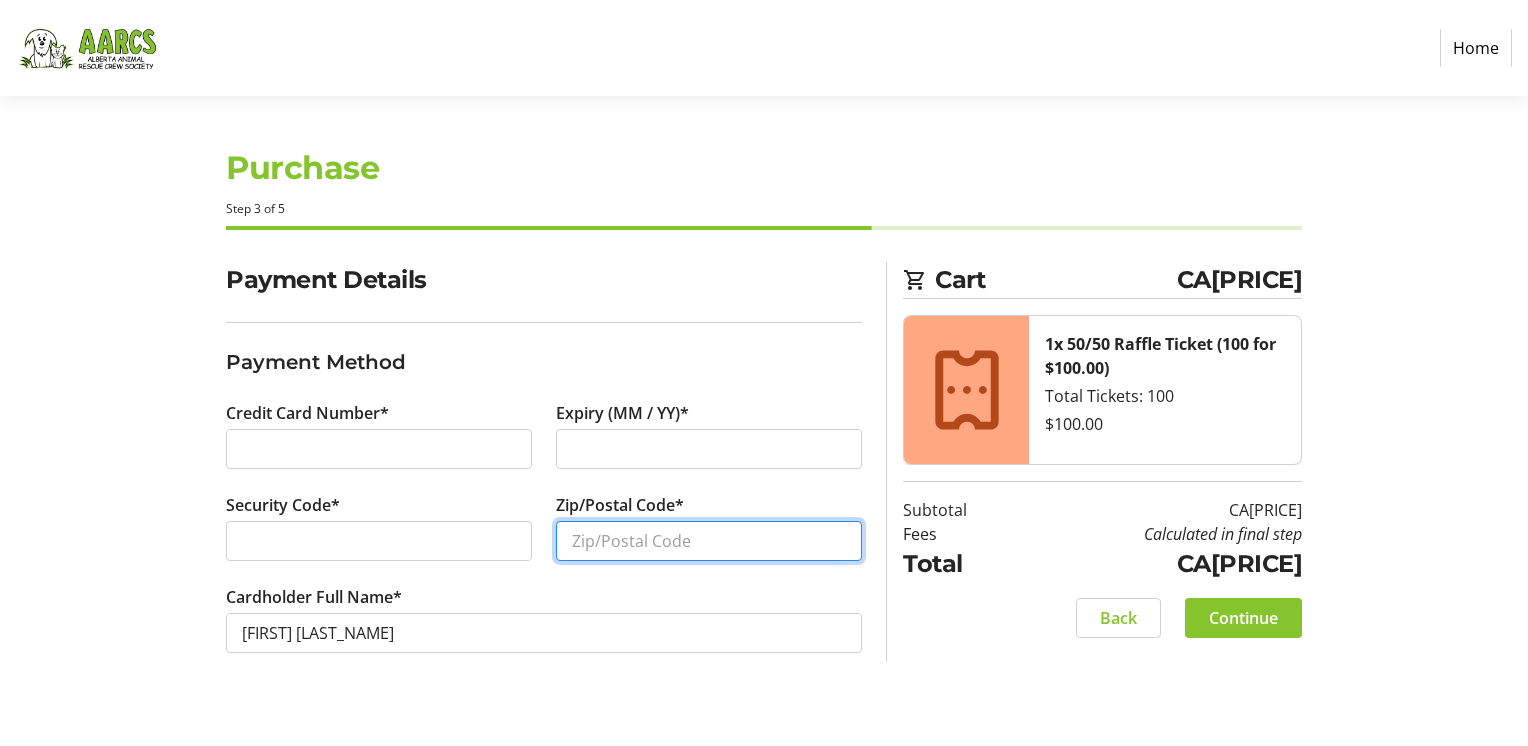 click on "Zip/Postal Code*" at bounding box center (709, 541) 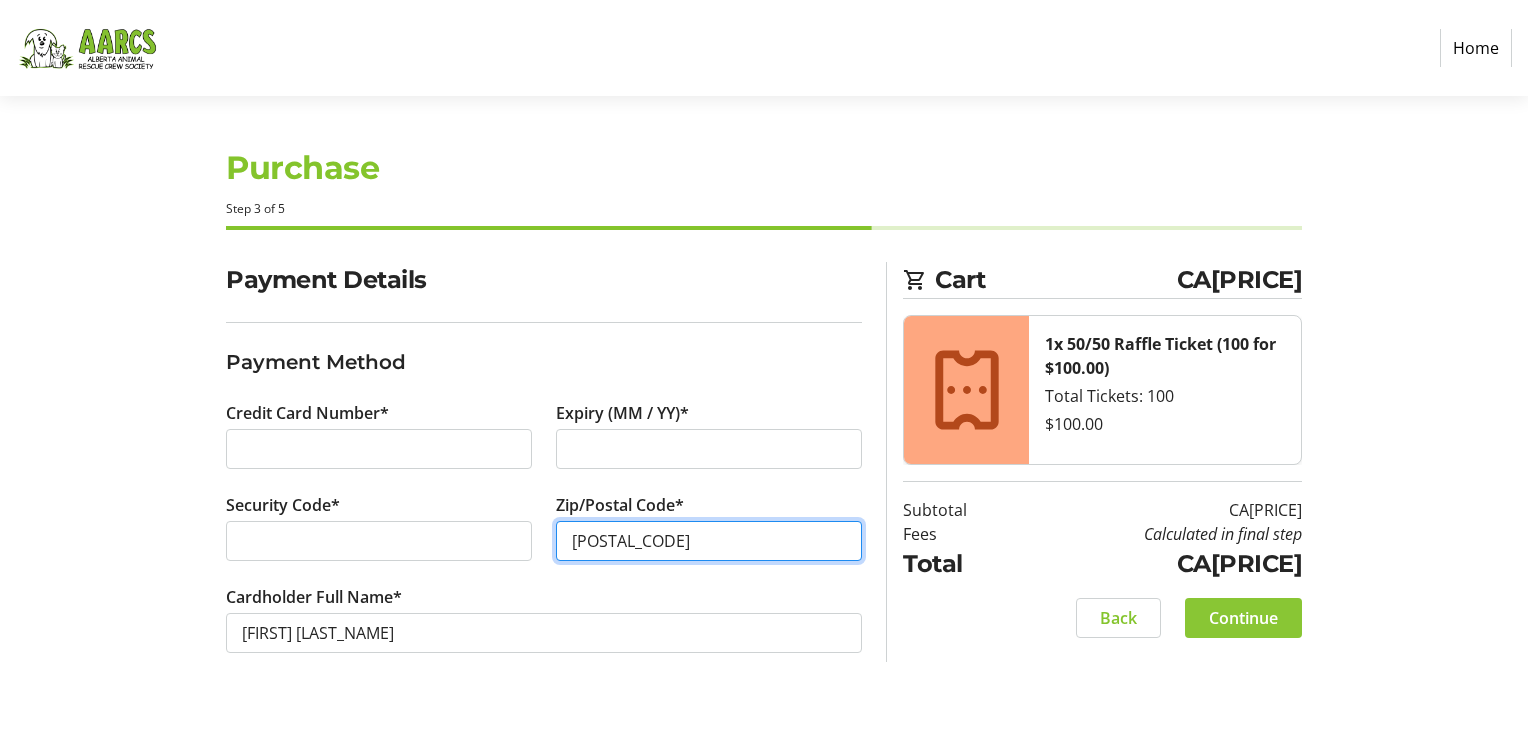type on "[POSTAL_CODE]" 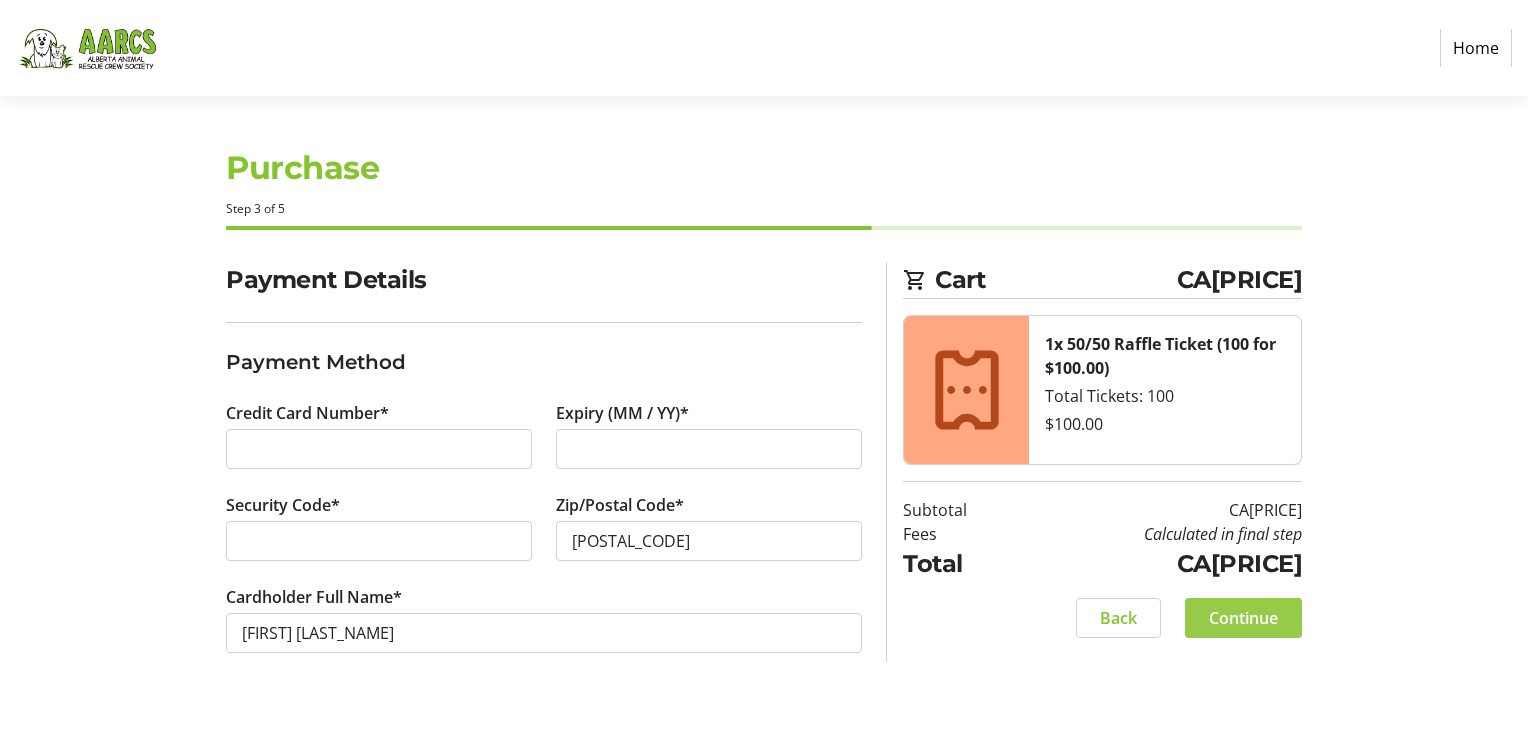 click on "Continue" 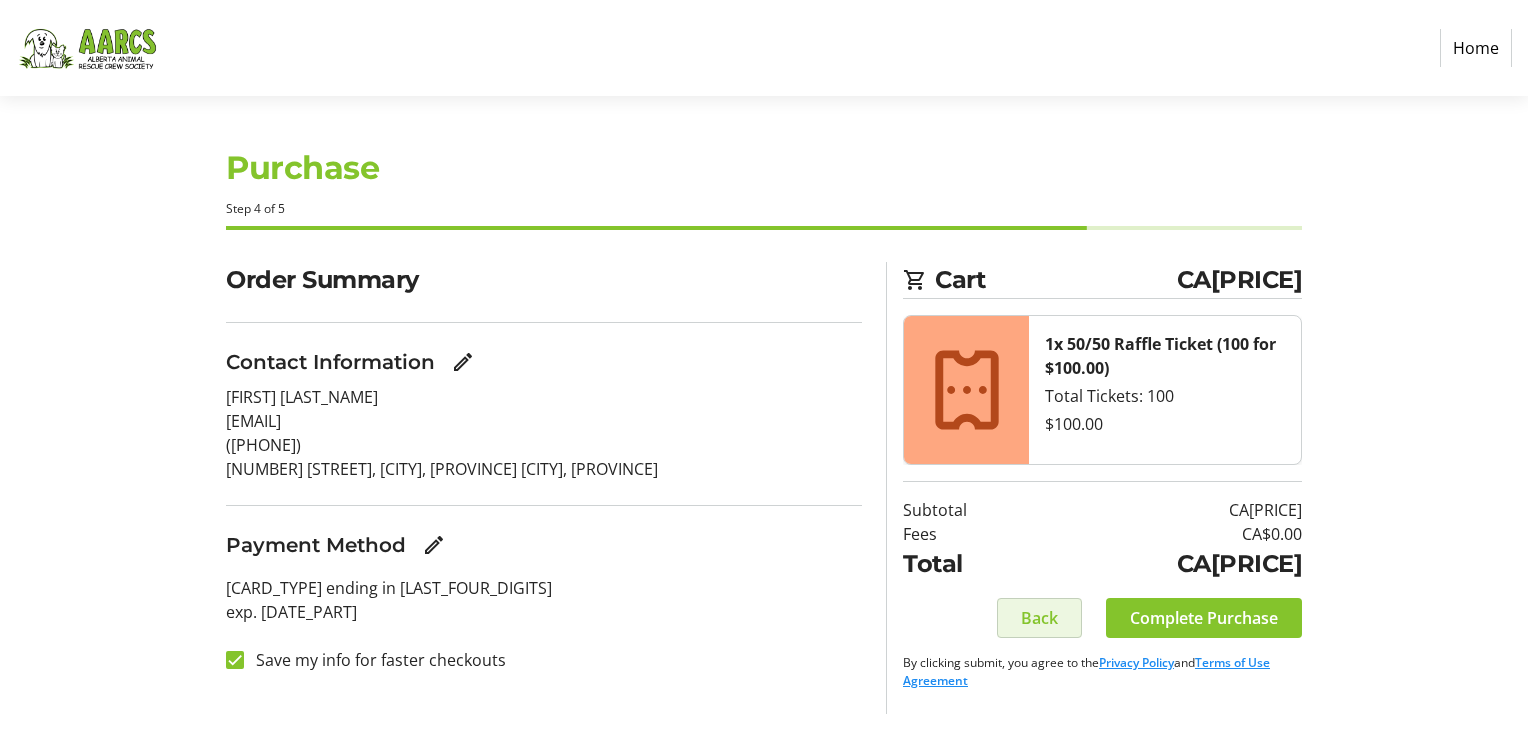 click on "Back" 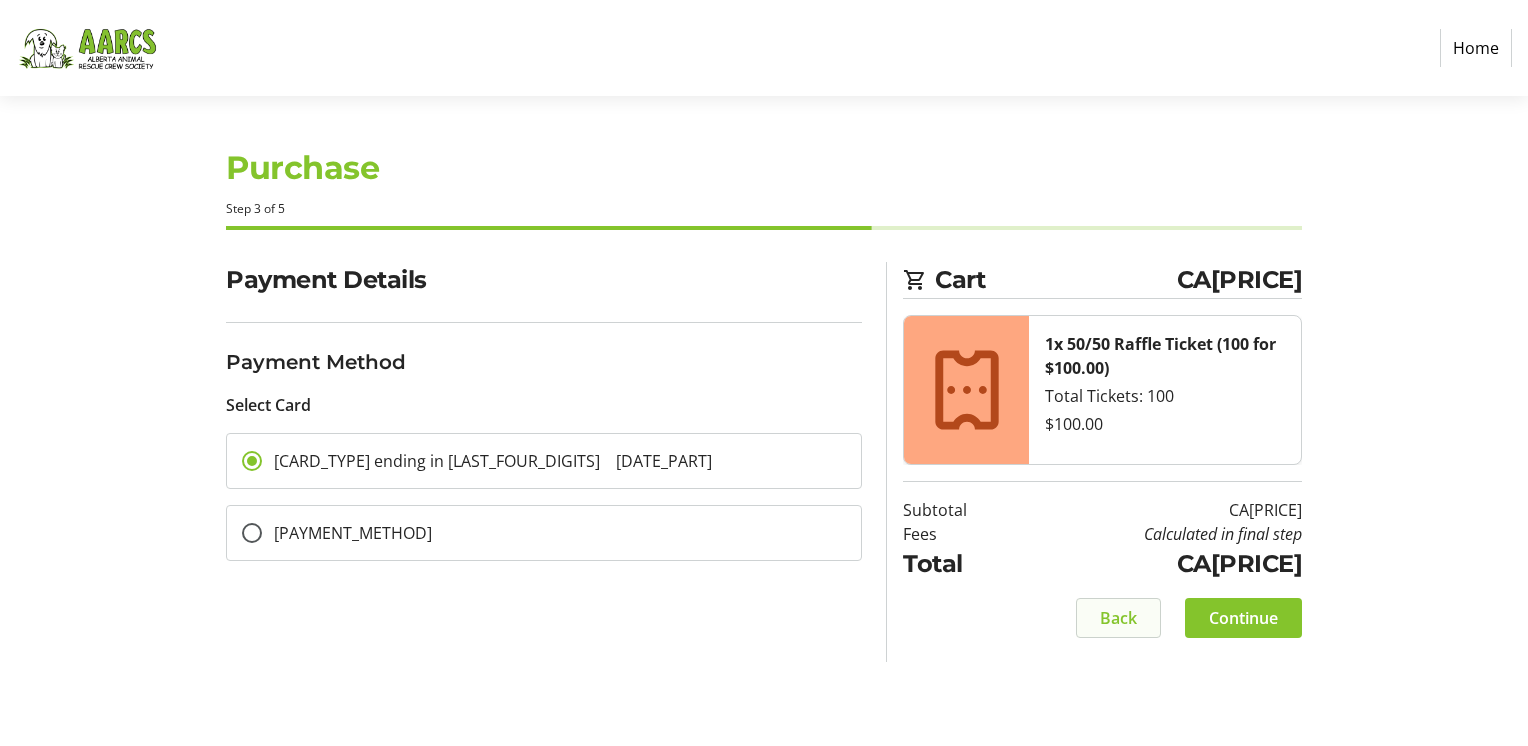 click on "Back" 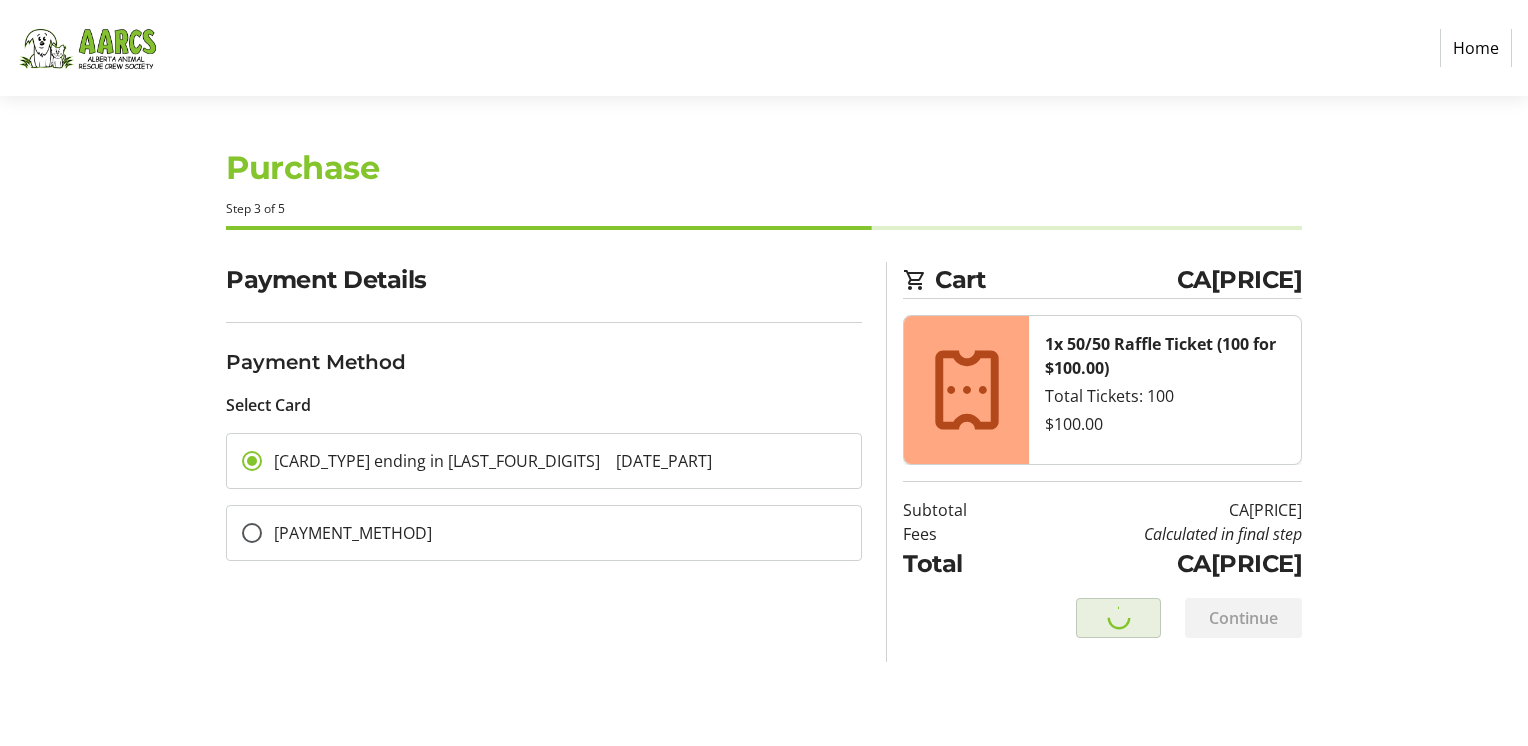 select on "AB" 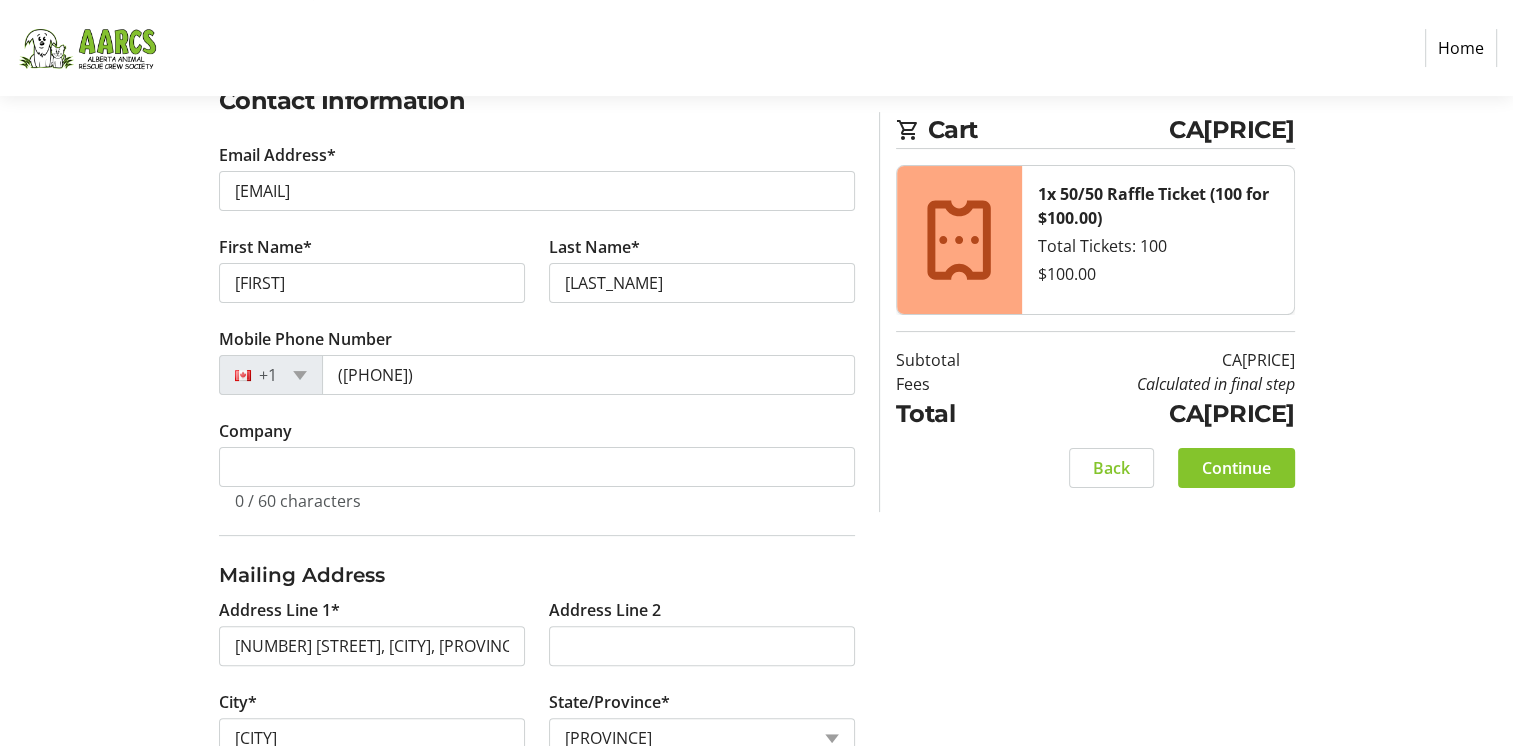 scroll, scrollTop: 520, scrollLeft: 0, axis: vertical 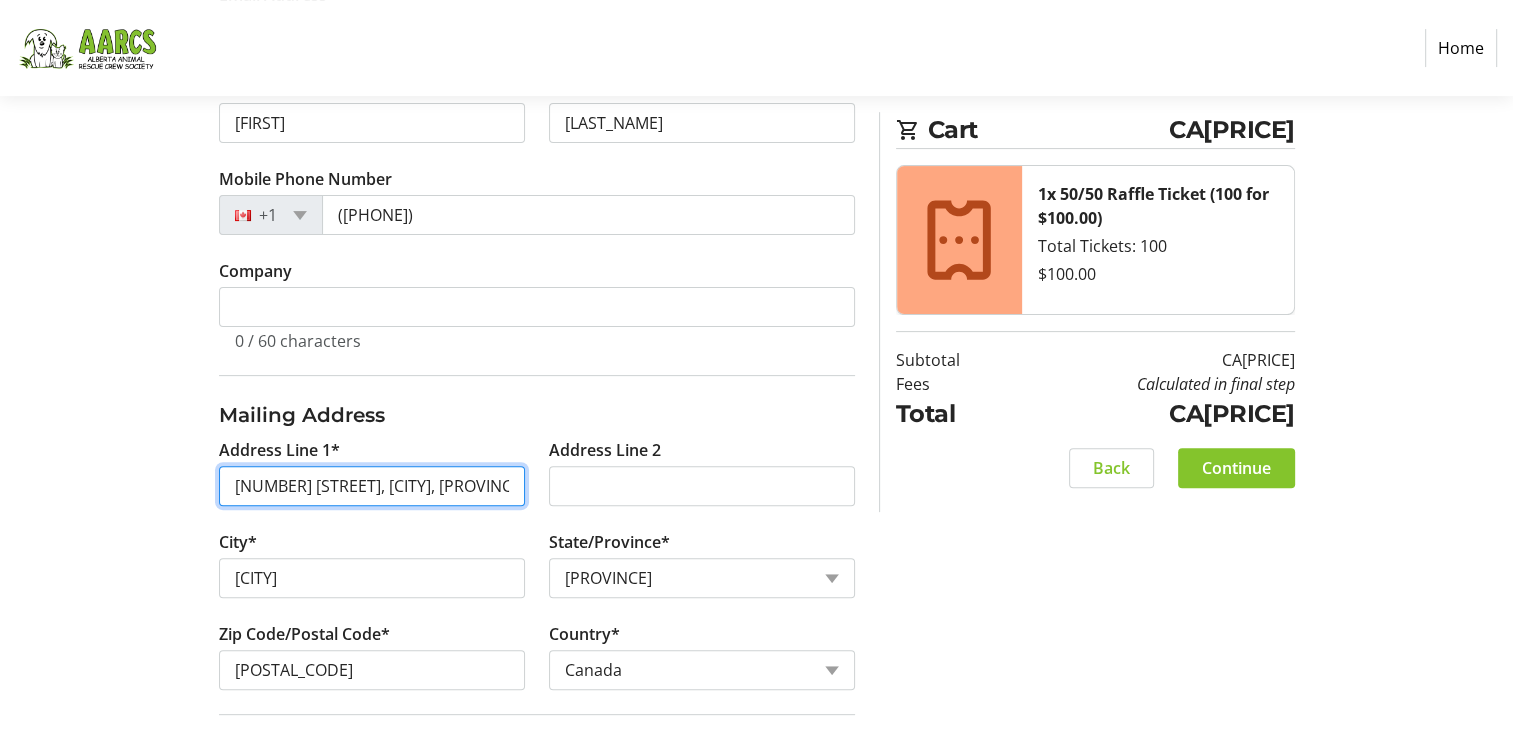 click on "[NUMBER] [STREET], [CITY], [PROVINCE], [POSTAL_CODE]" at bounding box center [372, 486] 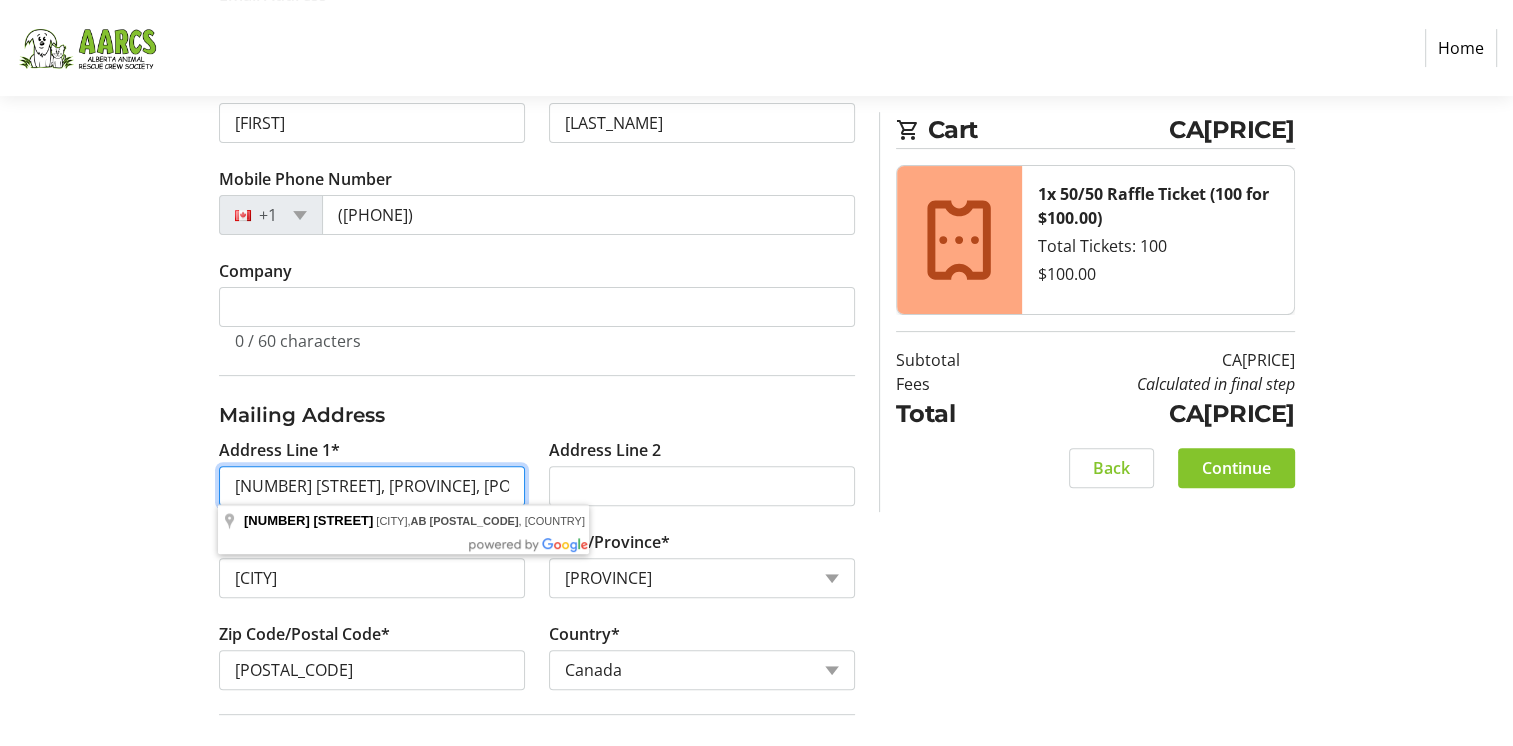 click on "[NUMBER] [STREET], [PROVINCE], [POSTAL_CODE]" at bounding box center (372, 486) 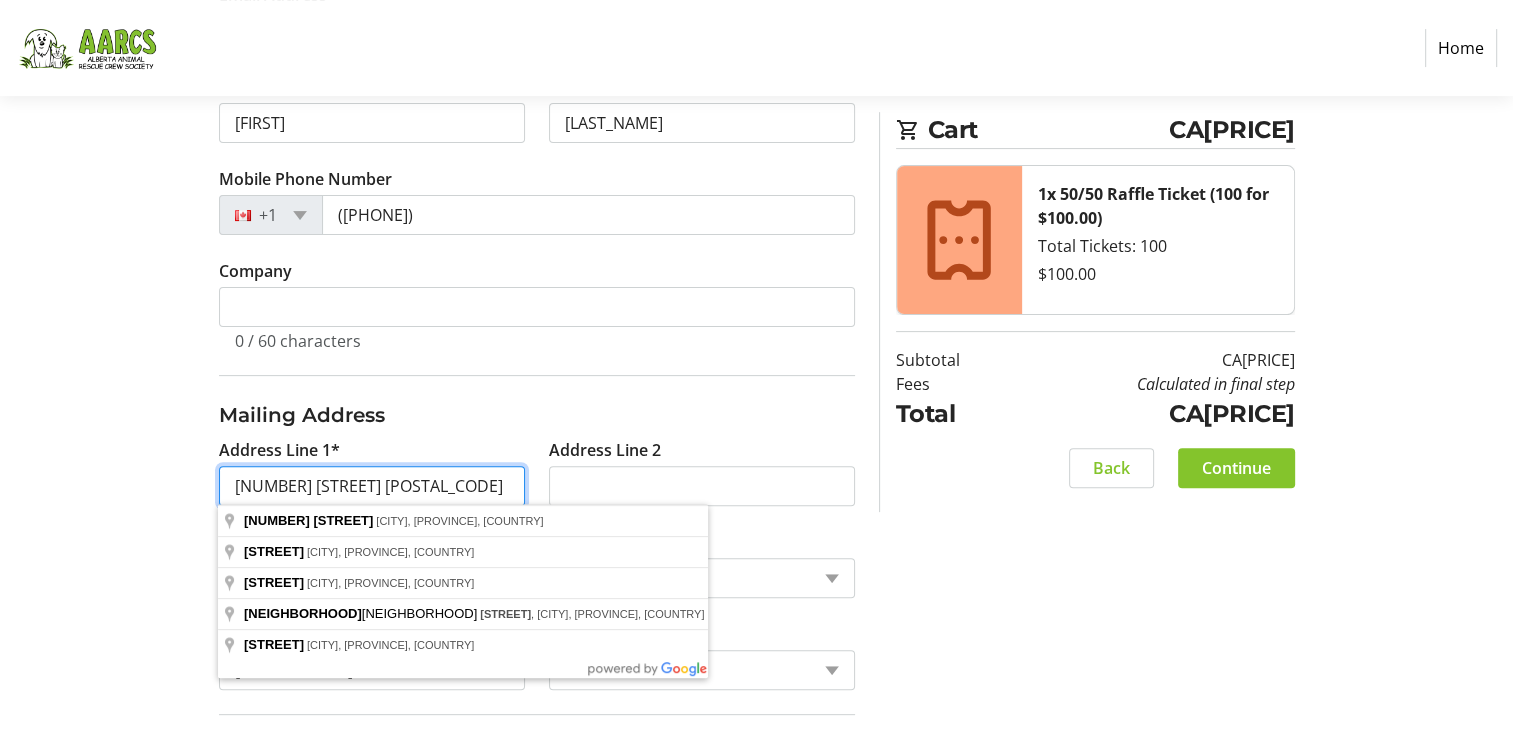 click on "[NUMBER] [STREET] [POSTAL_CODE]" at bounding box center [372, 486] 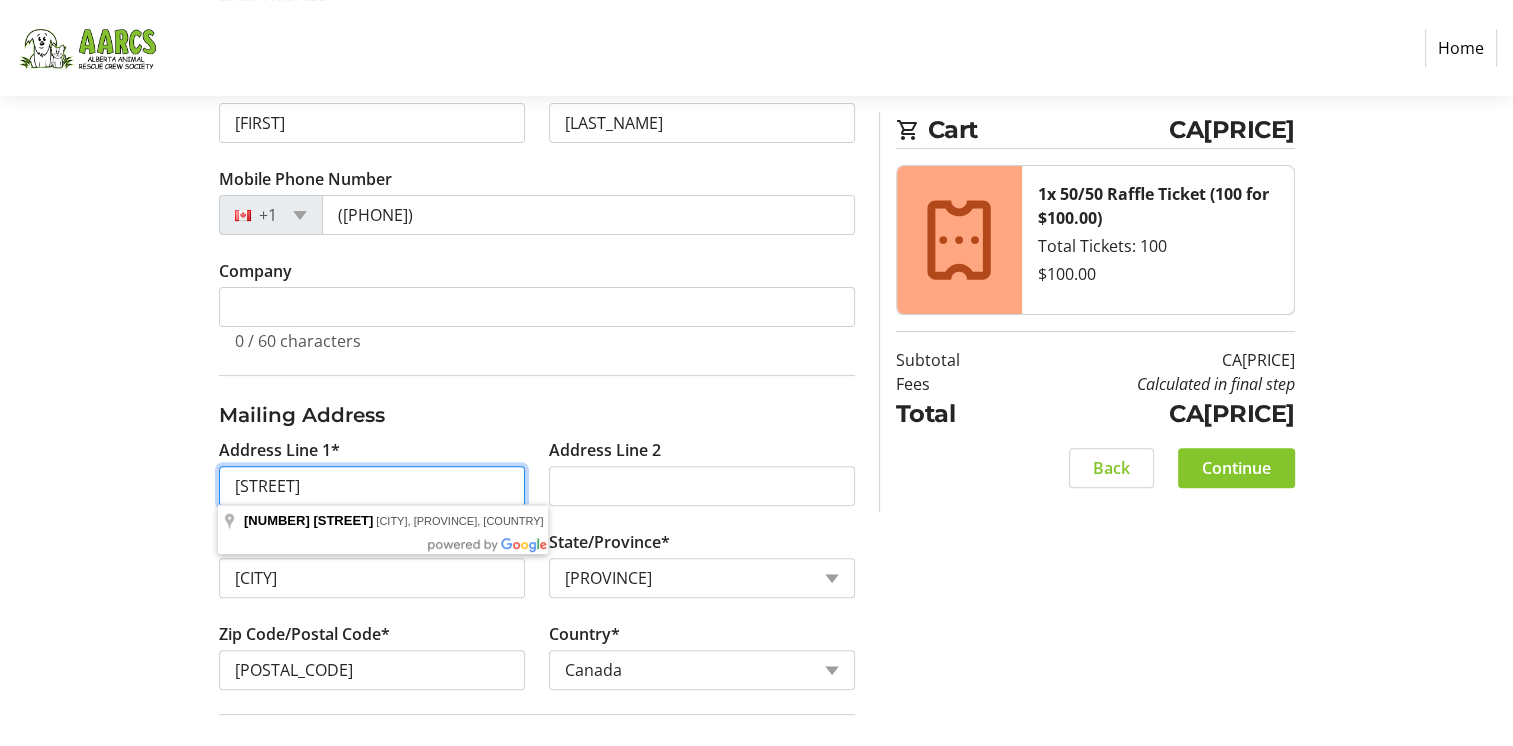 type on "[STREET]" 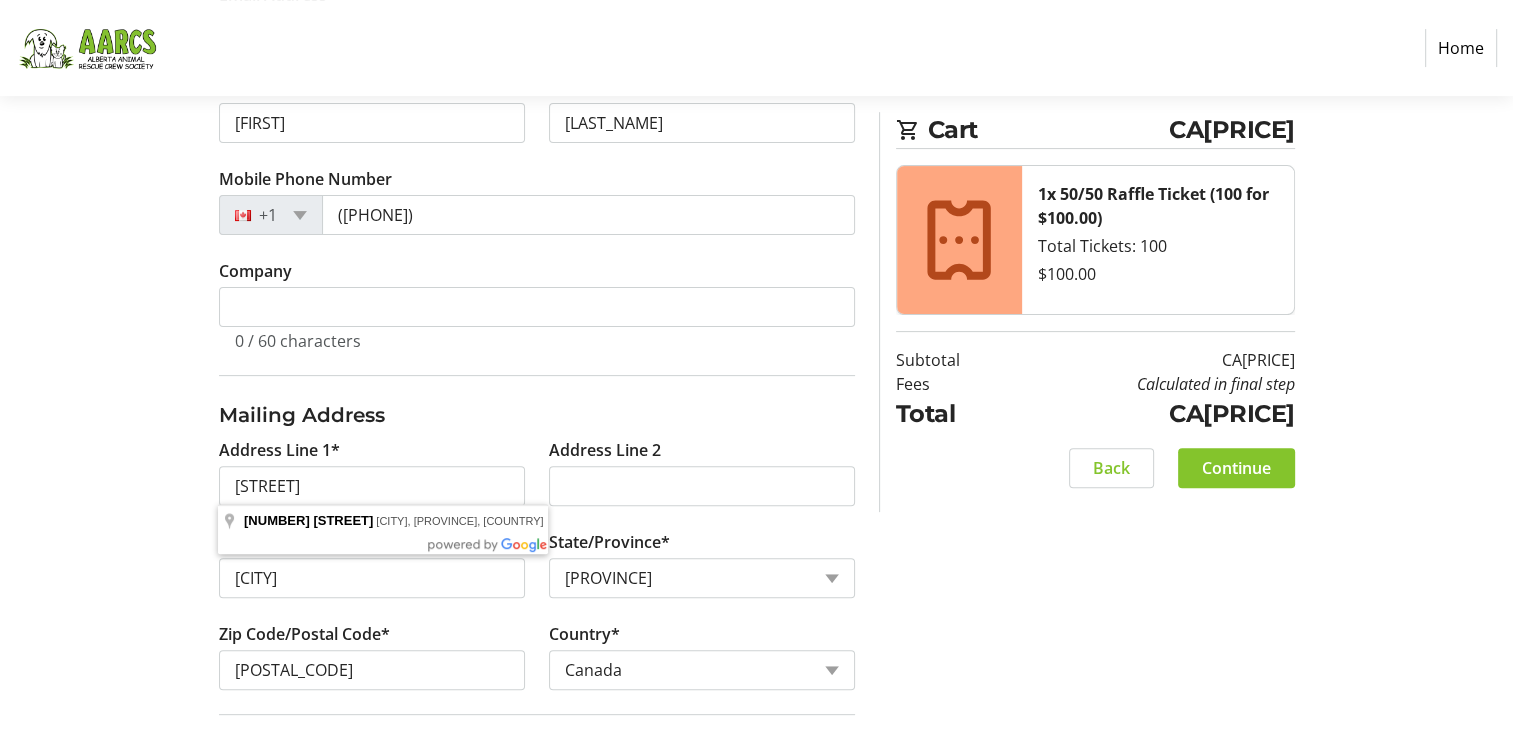click on "Log In to Your Account (Optional) Or continue below to checkout as a guest.  Log In  Contact Information Email Address* [EMAIL] First Name* [FIRST] Last Name* [LAST_NAME]  Mobile Phone Number  +1 ([PHONE])  Company  0 / 60 characters Mailing Address  Address Line 1*  [NUMBER] [STREET]  Address Line 2   City*  [CITY]  State/Province*  State or Province  State or Province   Alberta   British Columbia   Manitoba   New Brunswick   Newfoundland and Labrador   Nova Scotia   Ontario   Prince Edward Island   Quebec   Saskatchewan   Northwest Territories   Nunavut   Yukon   Zip Code/Postal Code*  [POSTAL_CODE]  Country*  Country Country  Afghanistan   Åland Islands   Albania   Algeria   American Samoa   Andorra   Angola   Anguilla   Antarctica   Antigua and Barbuda   Argentina   Armenia   Aruba   Australia   Austria   Azerbaijan   The Bahamas   Bahrain   Bangladesh   Barbados   Belarus   Belgium   Belize   Benin   Bermuda   Bhutan   Bolivia   Bonaire   Bosnia and Herzegovina   Botswana   Bouvet Island" 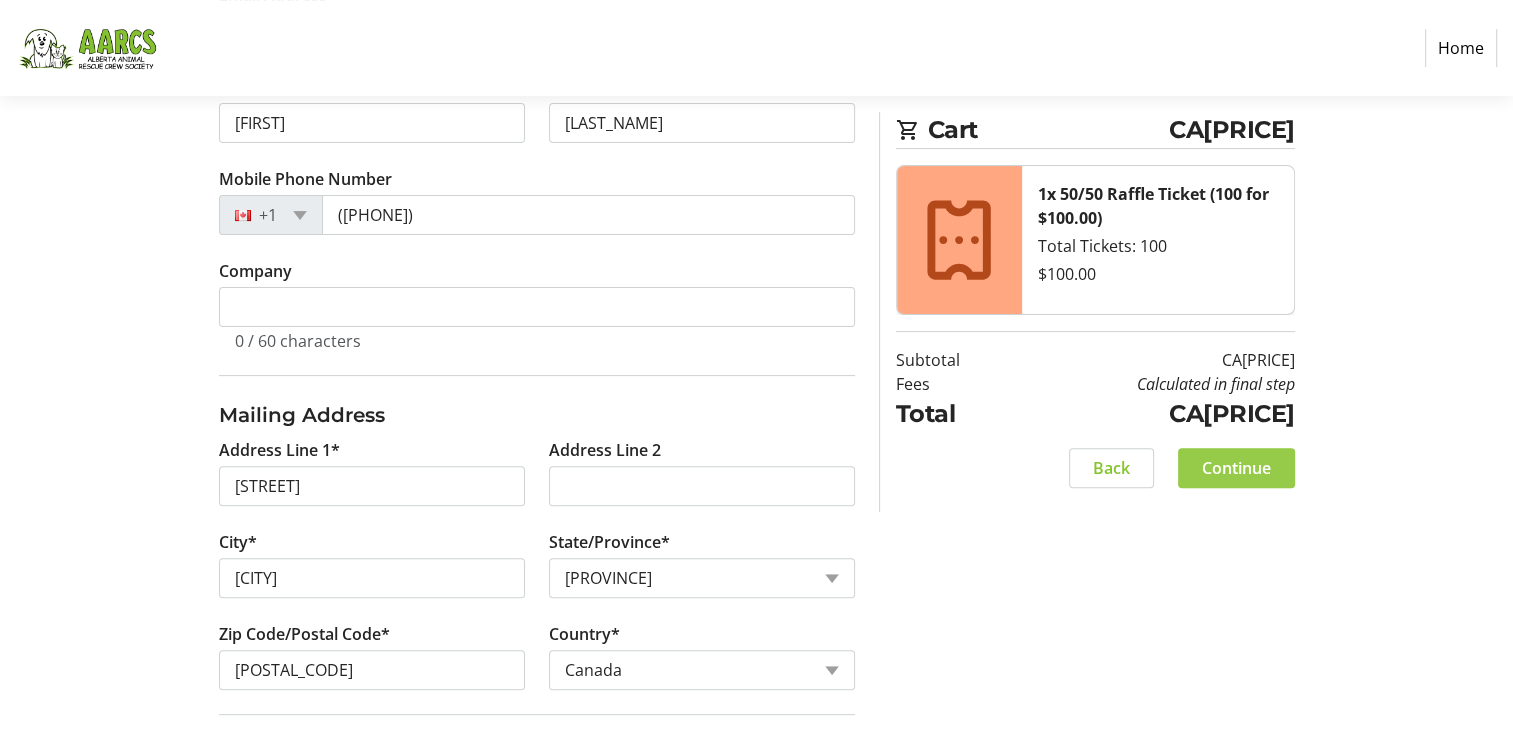 click on "Continue" 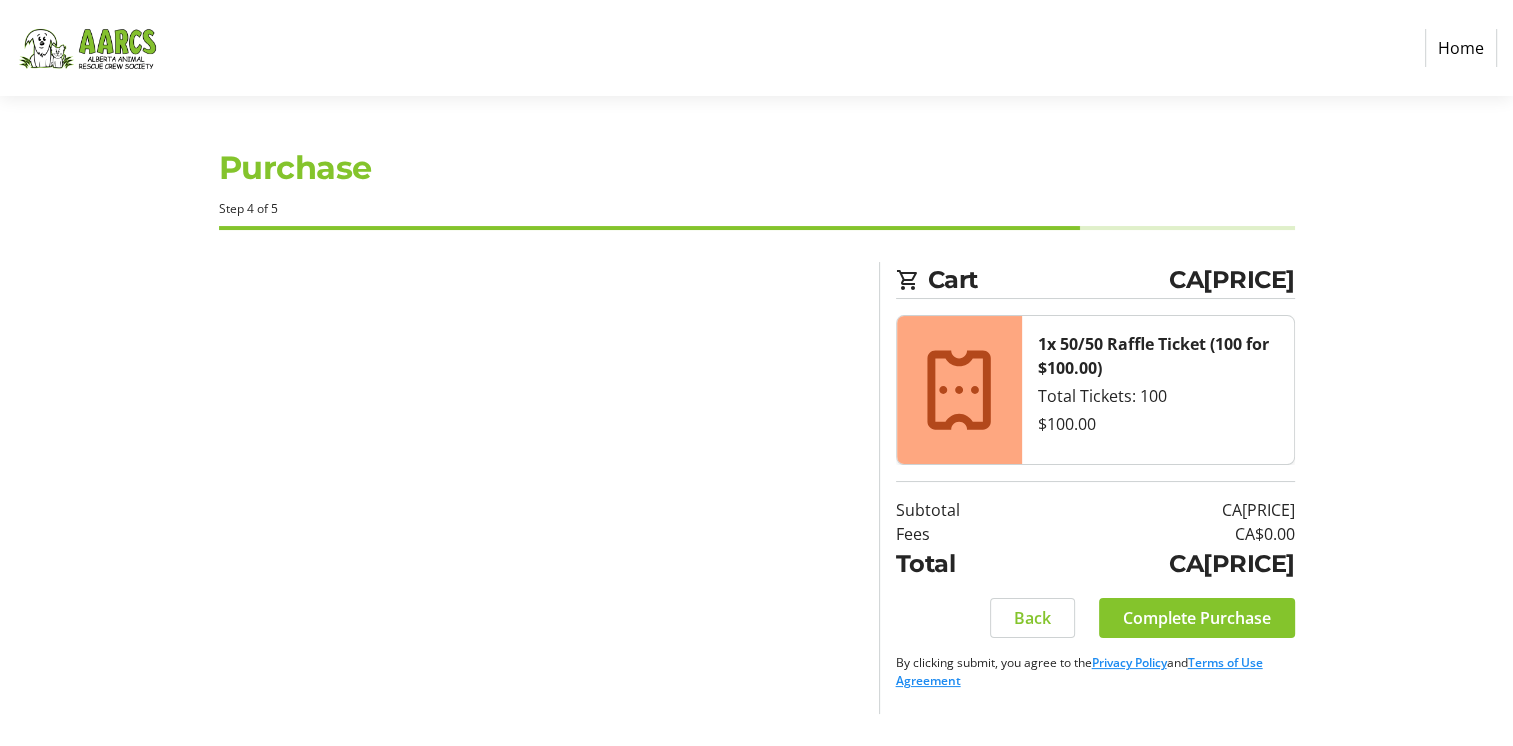 scroll, scrollTop: 0, scrollLeft: 0, axis: both 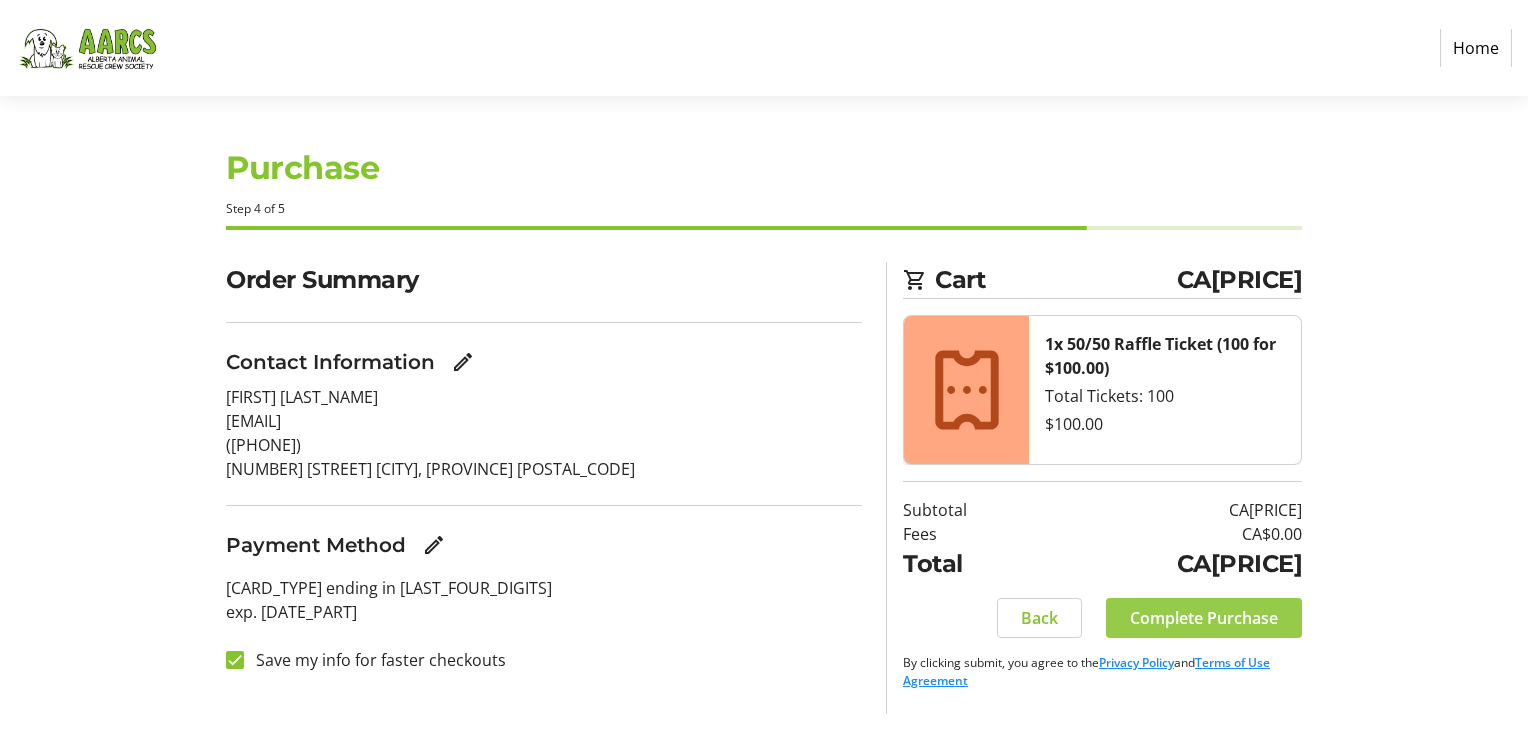 click on "Complete Purchase" 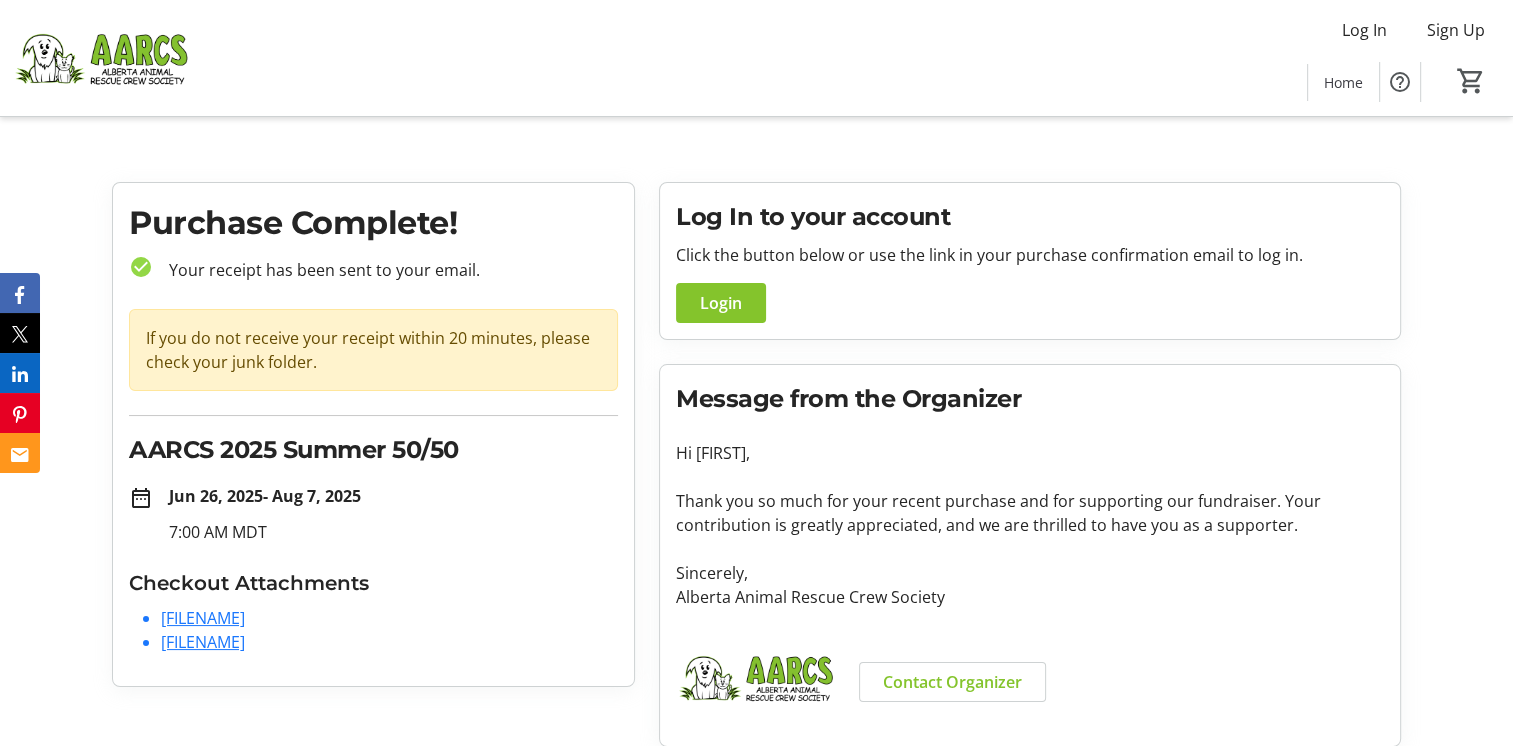 click on "[FILENAME]" 